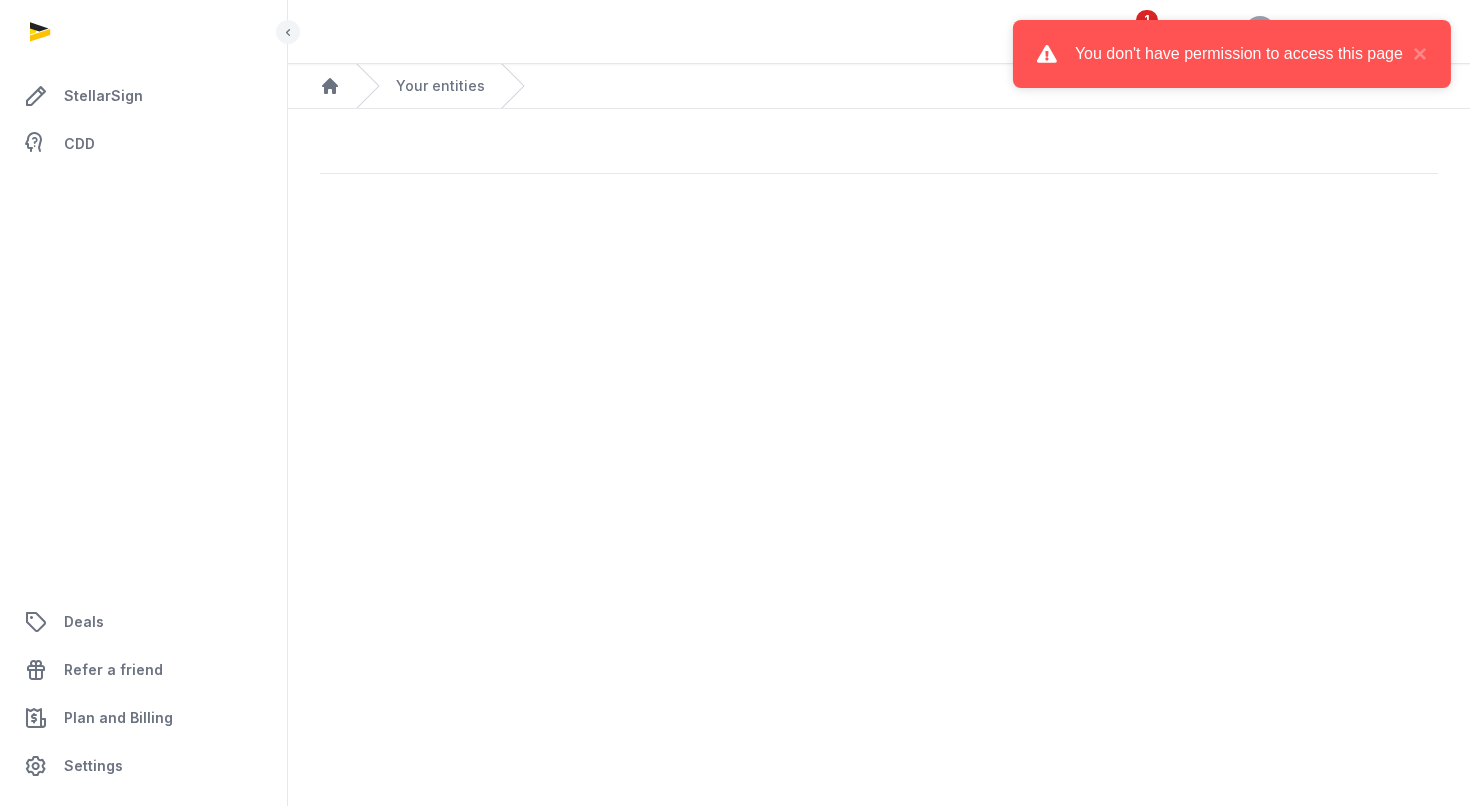 scroll, scrollTop: 0, scrollLeft: 0, axis: both 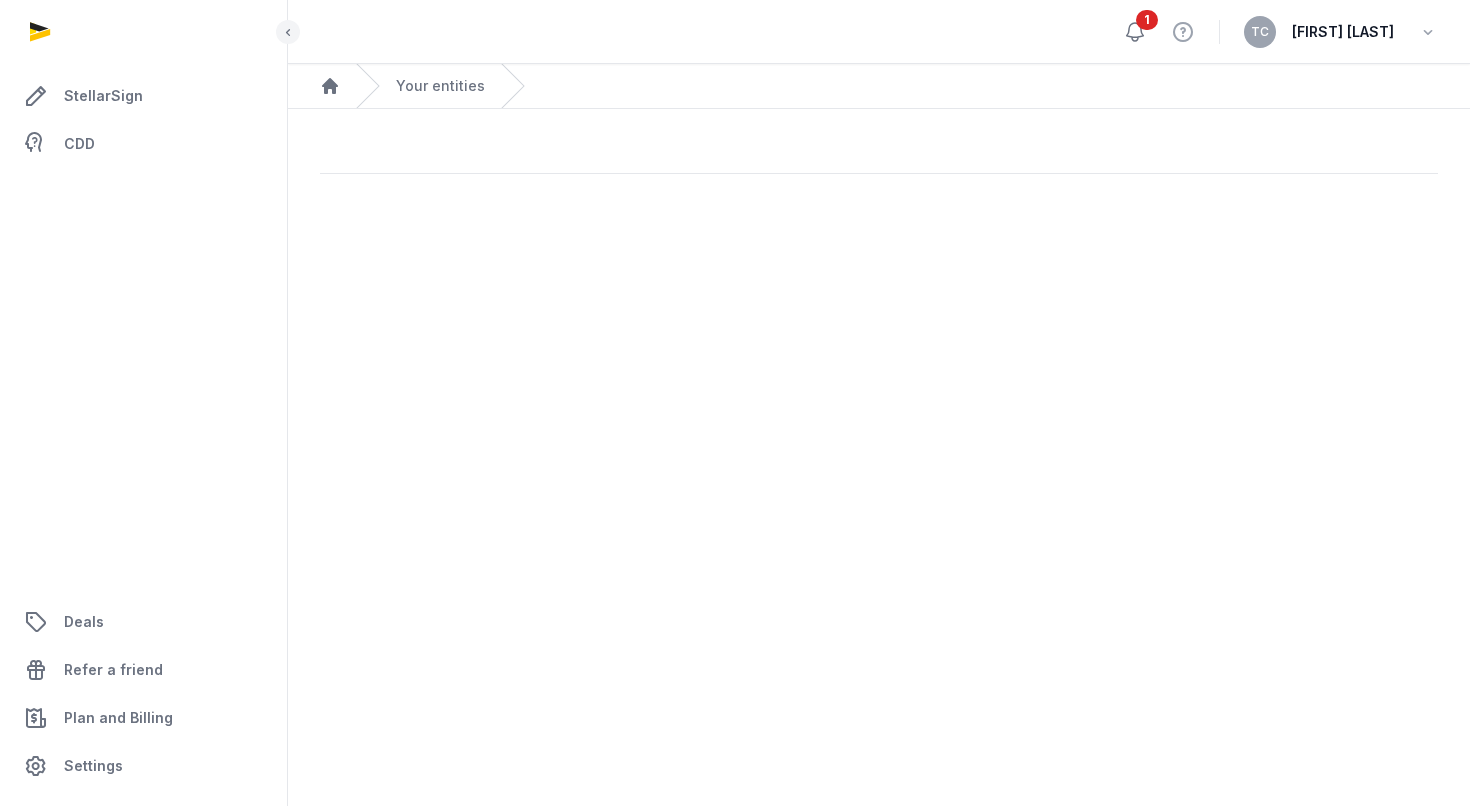 click 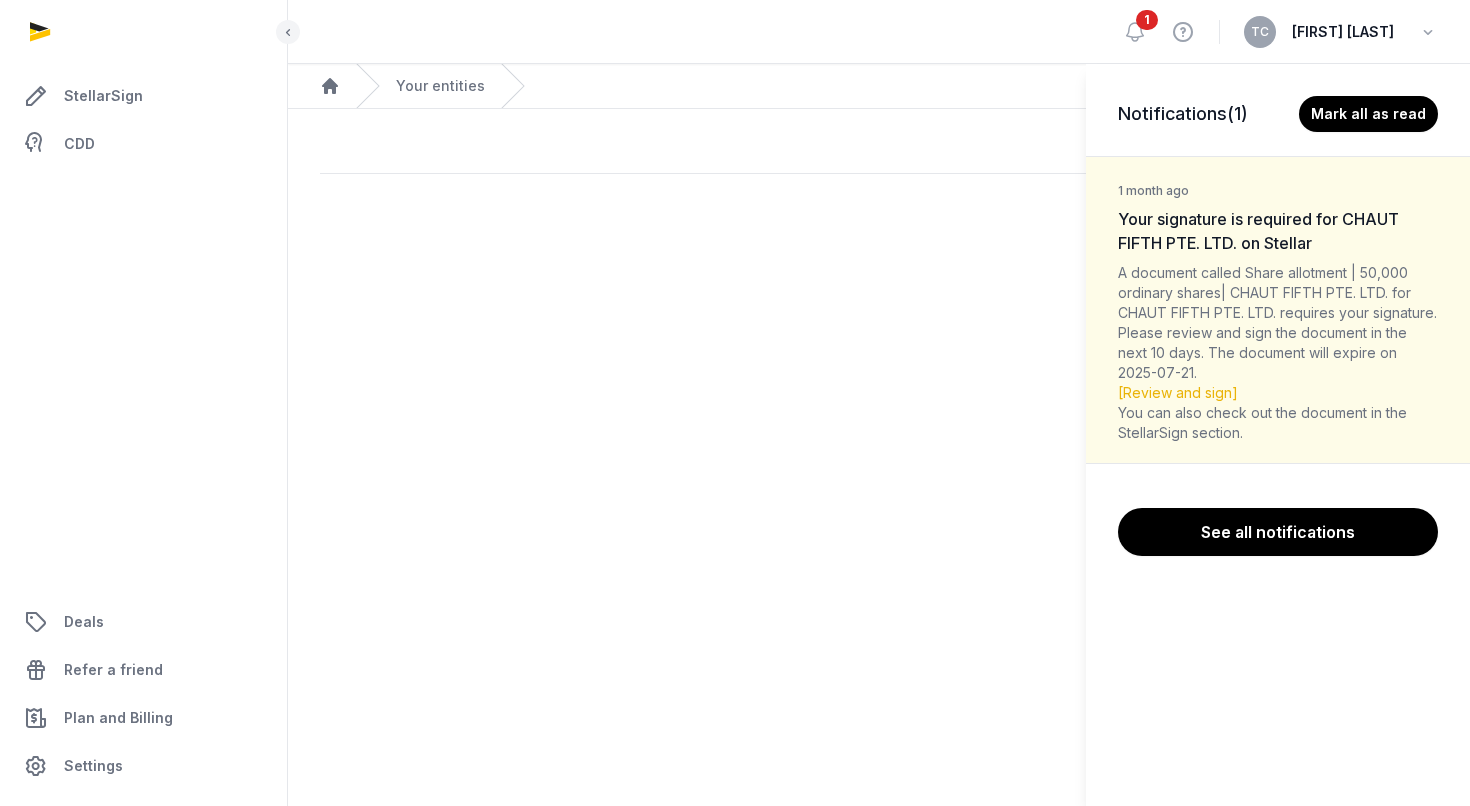 click on "Notifications  (1) Mark all as read 1 month ago Your signature is required for CHAUT FIFTH PTE. LTD. on Stellar A document called Share allotment | 50,000 ordinary shares| CHAUT FIFTH PTE. LTD. for CHAUT FIFTH PTE. LTD. requires your signature. Please review and sign the document in the next 10 days. The document will expire on 2025-07-21. [Review and sign] You can also check out the document in the StellarSign section. See all notifications" at bounding box center (735, 403) 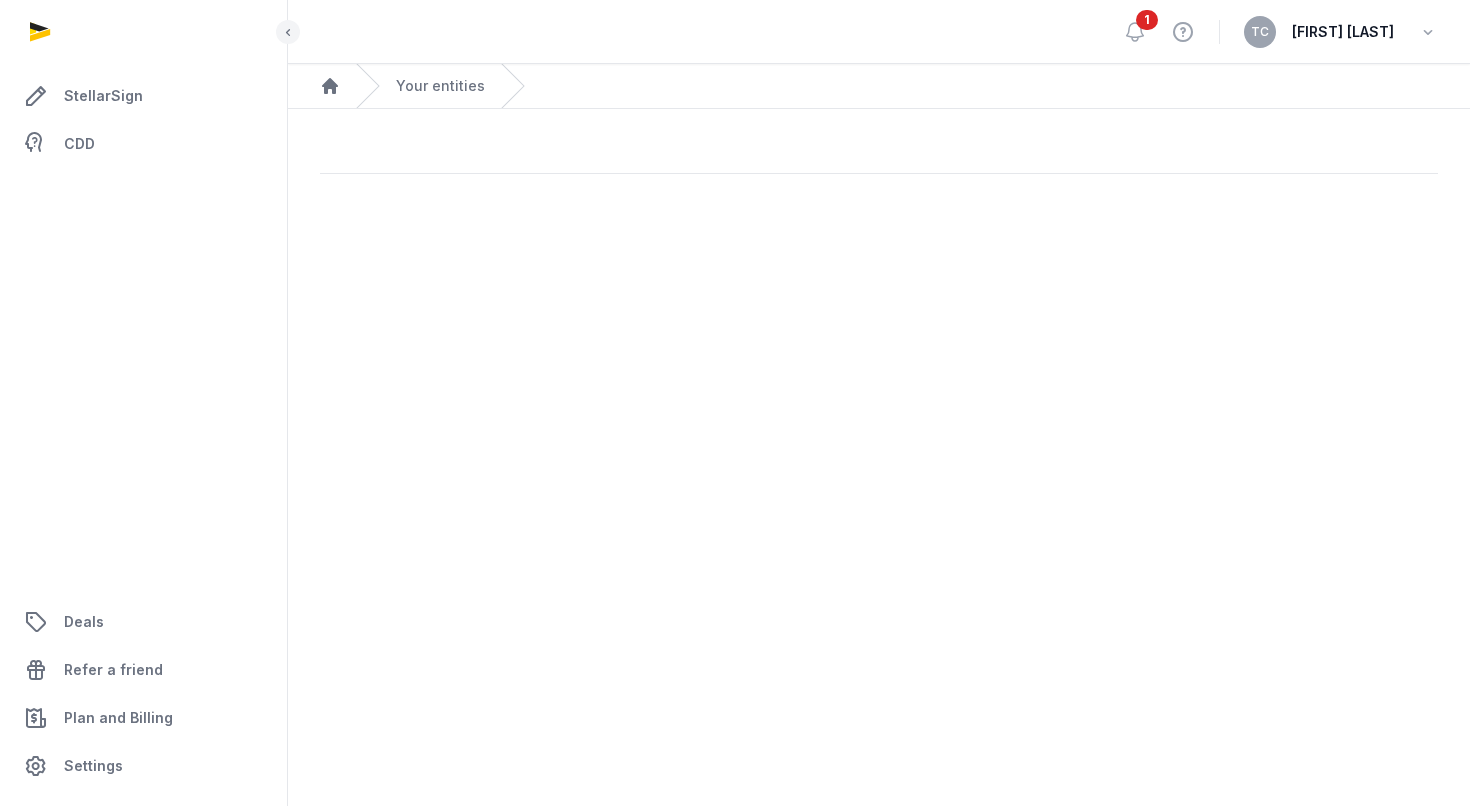 click on "Your entities" at bounding box center (420, 86) 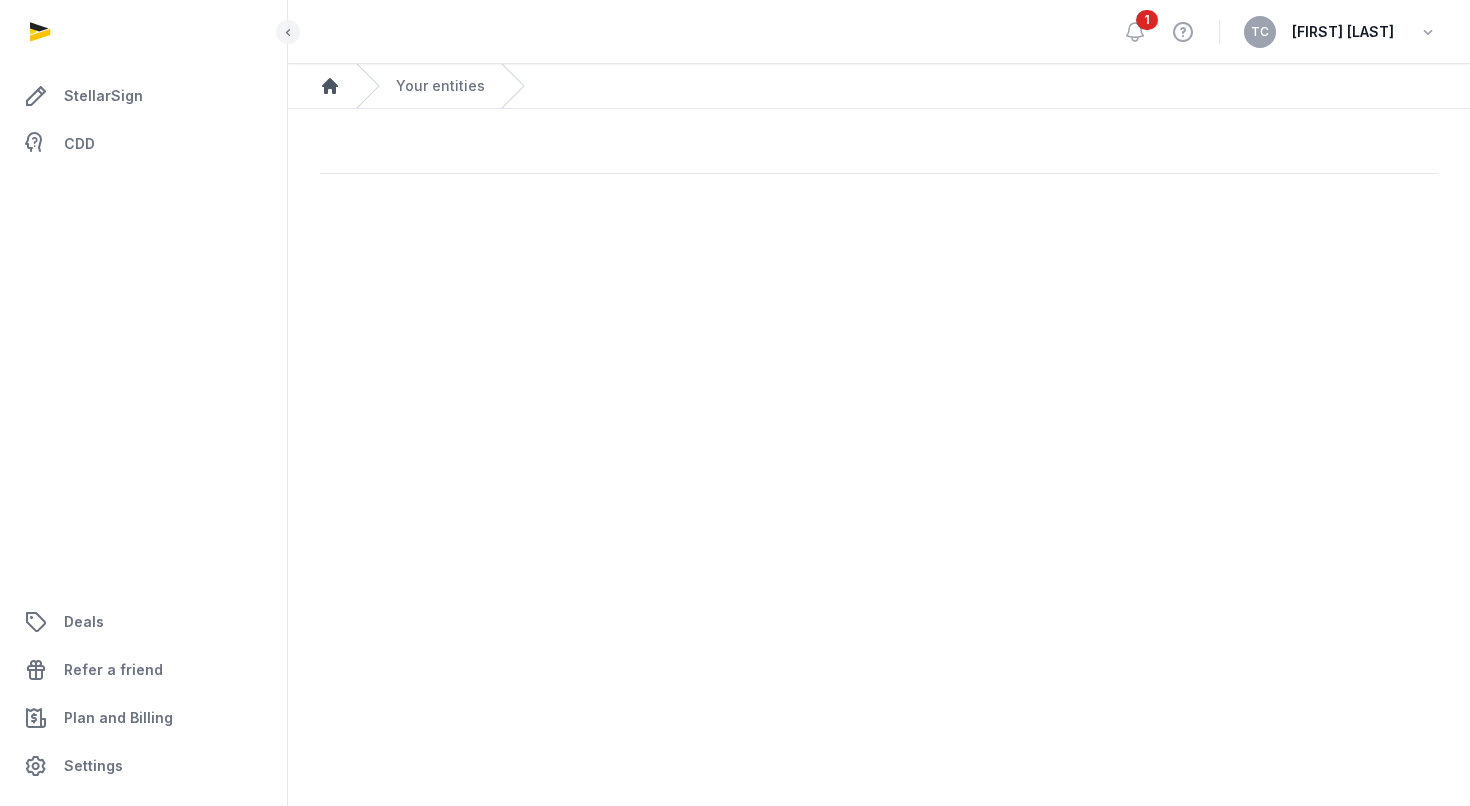 click 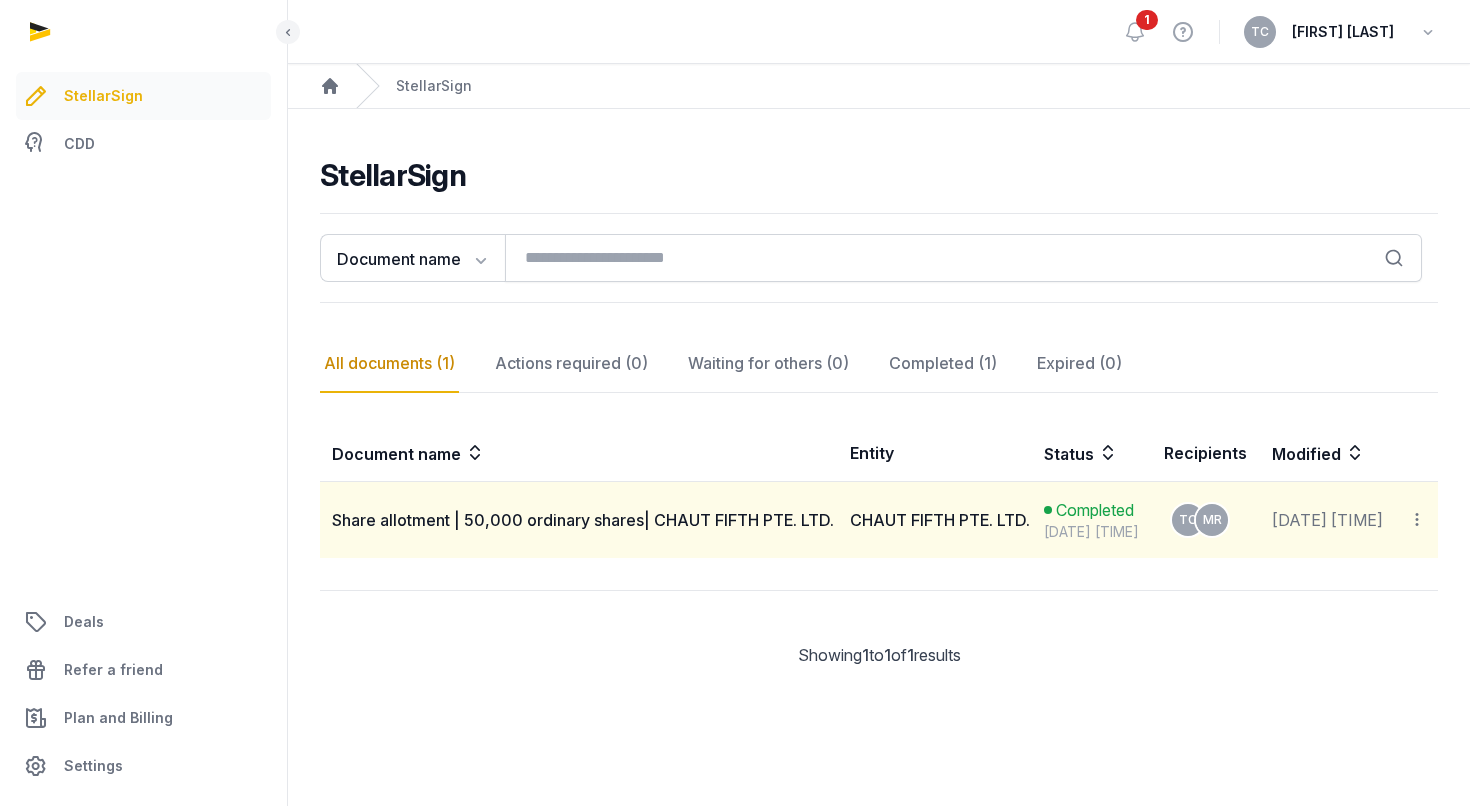 click on "Share allotment | 50,000 ordinary shares| CHAUT FIFTH PTE. LTD." at bounding box center [579, 520] 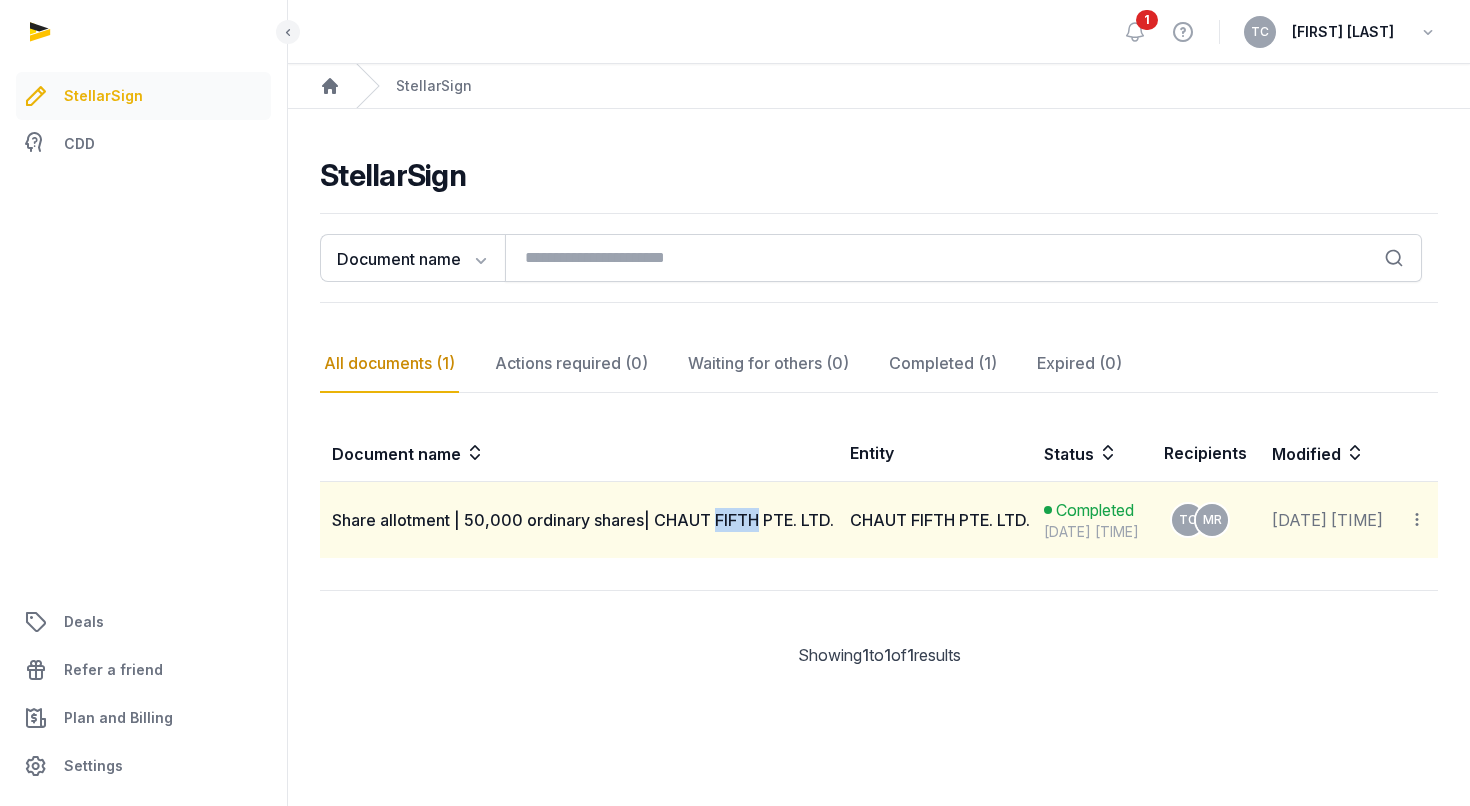 click on "[DATE] [TIME]" at bounding box center [1092, 532] 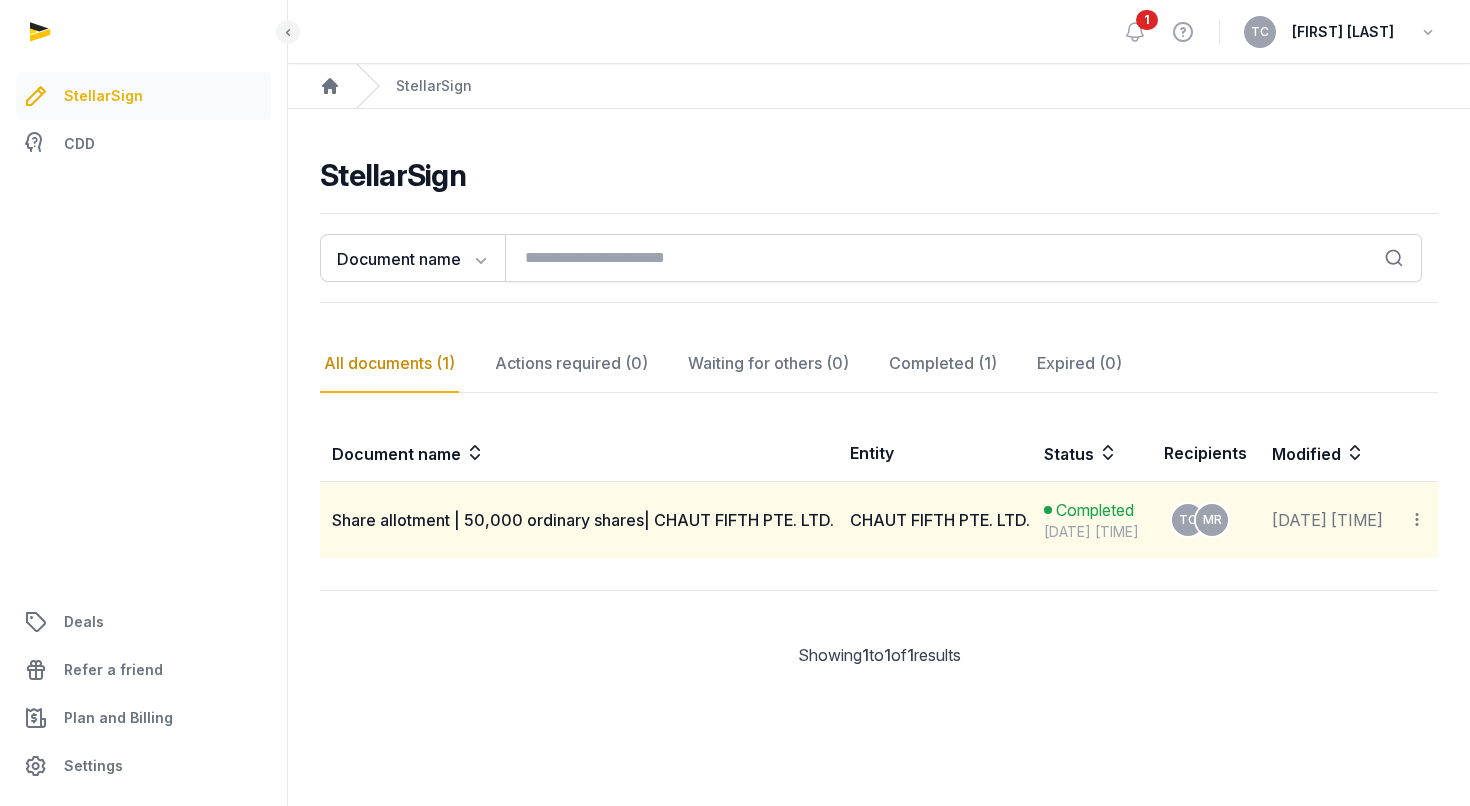 click on "Share allotment | 50,000 ordinary shares| CHAUT FIFTH PTE. LTD." at bounding box center (583, 520) 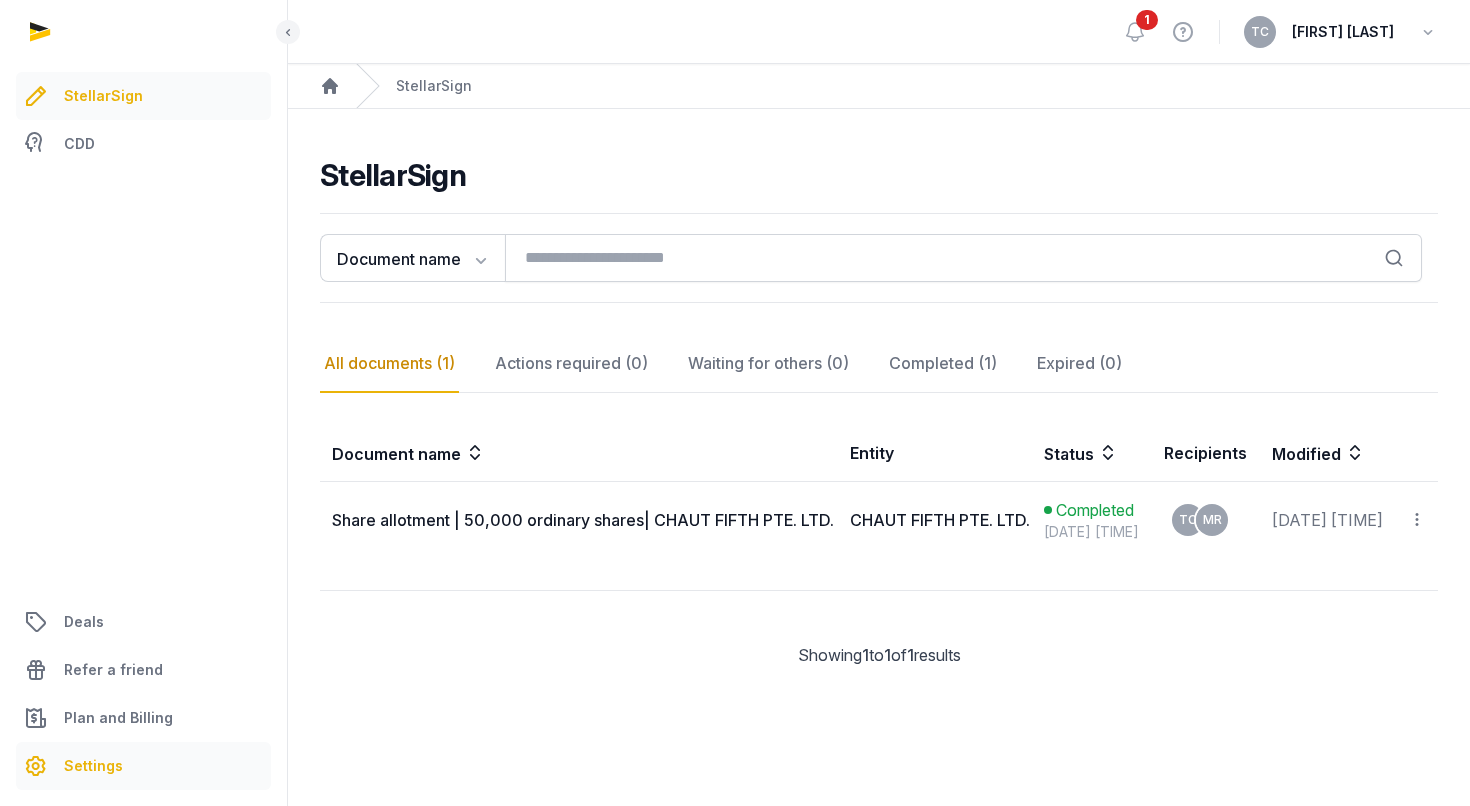 click on "Settings" at bounding box center [93, 766] 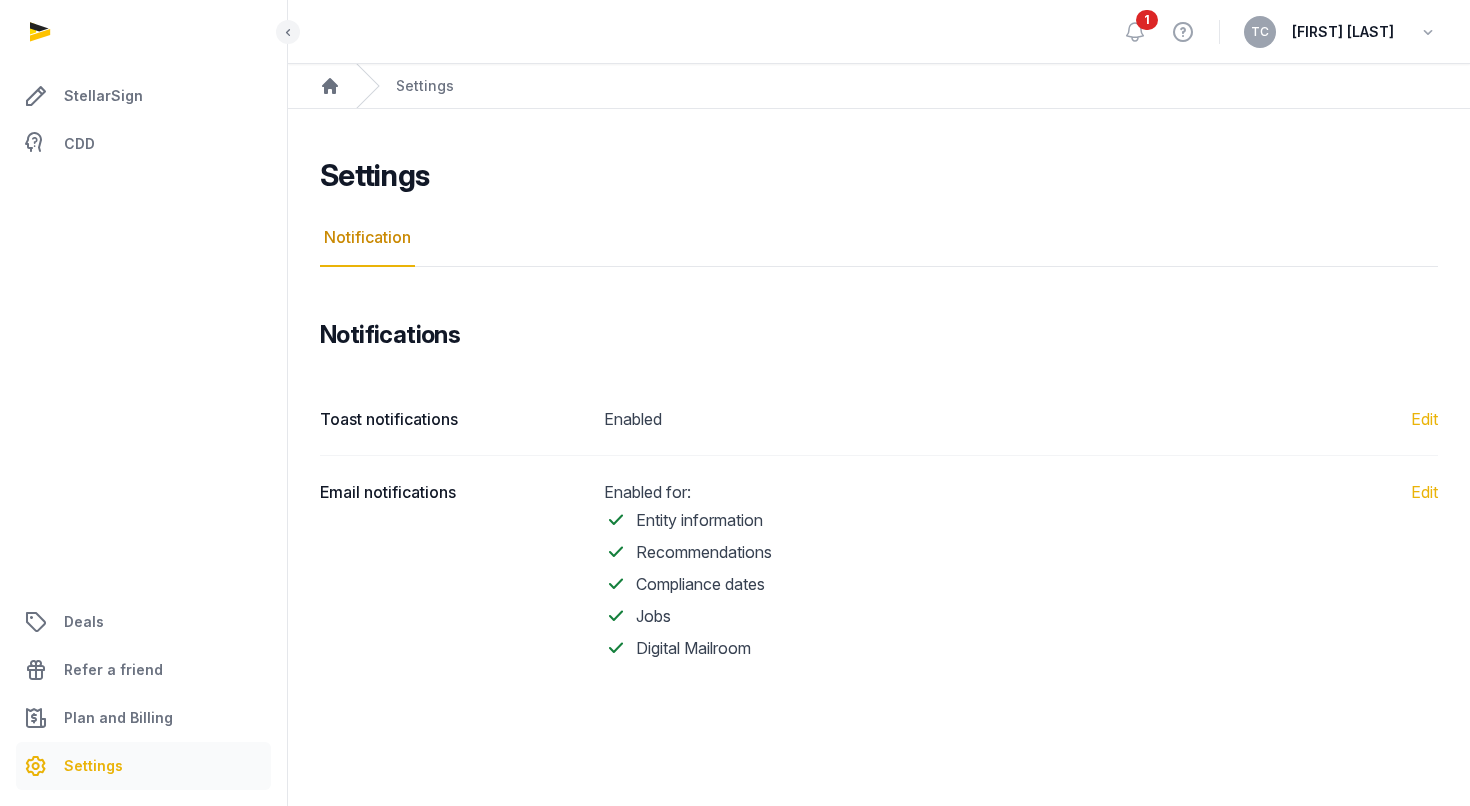 click on "StellarSign CDD Deals Refer a friend Plan and Billing Settings" at bounding box center [143, 431] 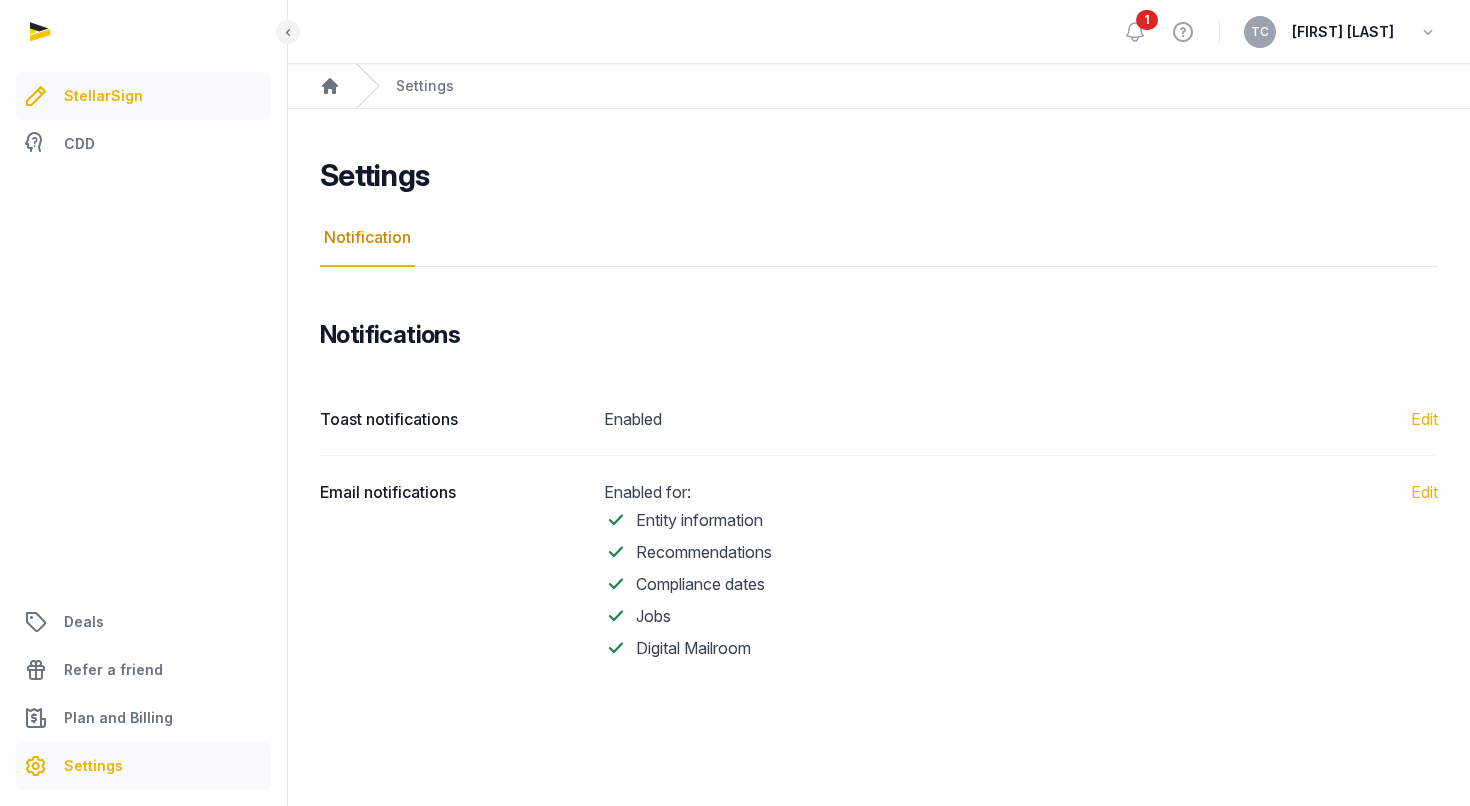 click on "StellarSign" at bounding box center (103, 96) 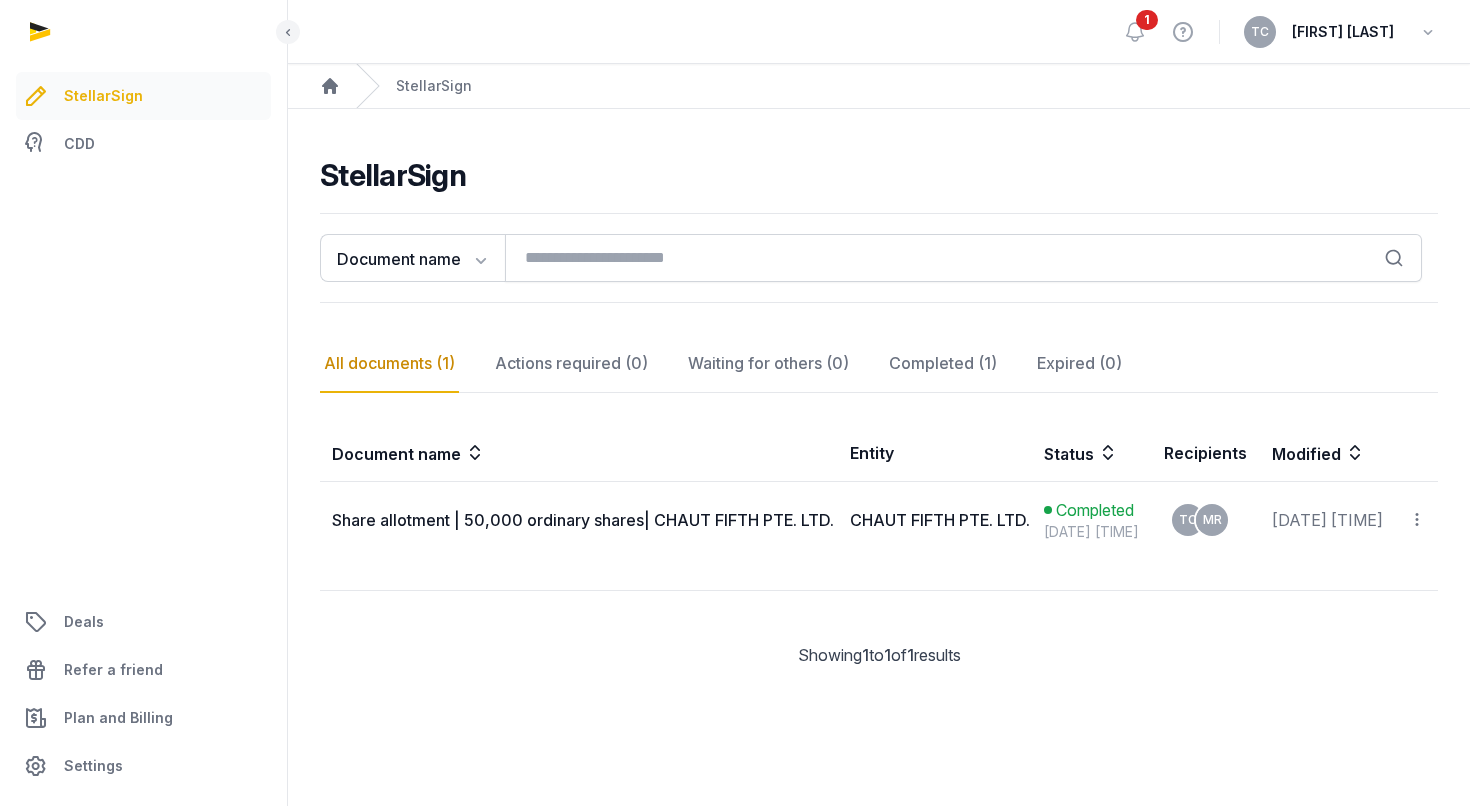 click on "[FIRST] [LAST]" at bounding box center (1343, 32) 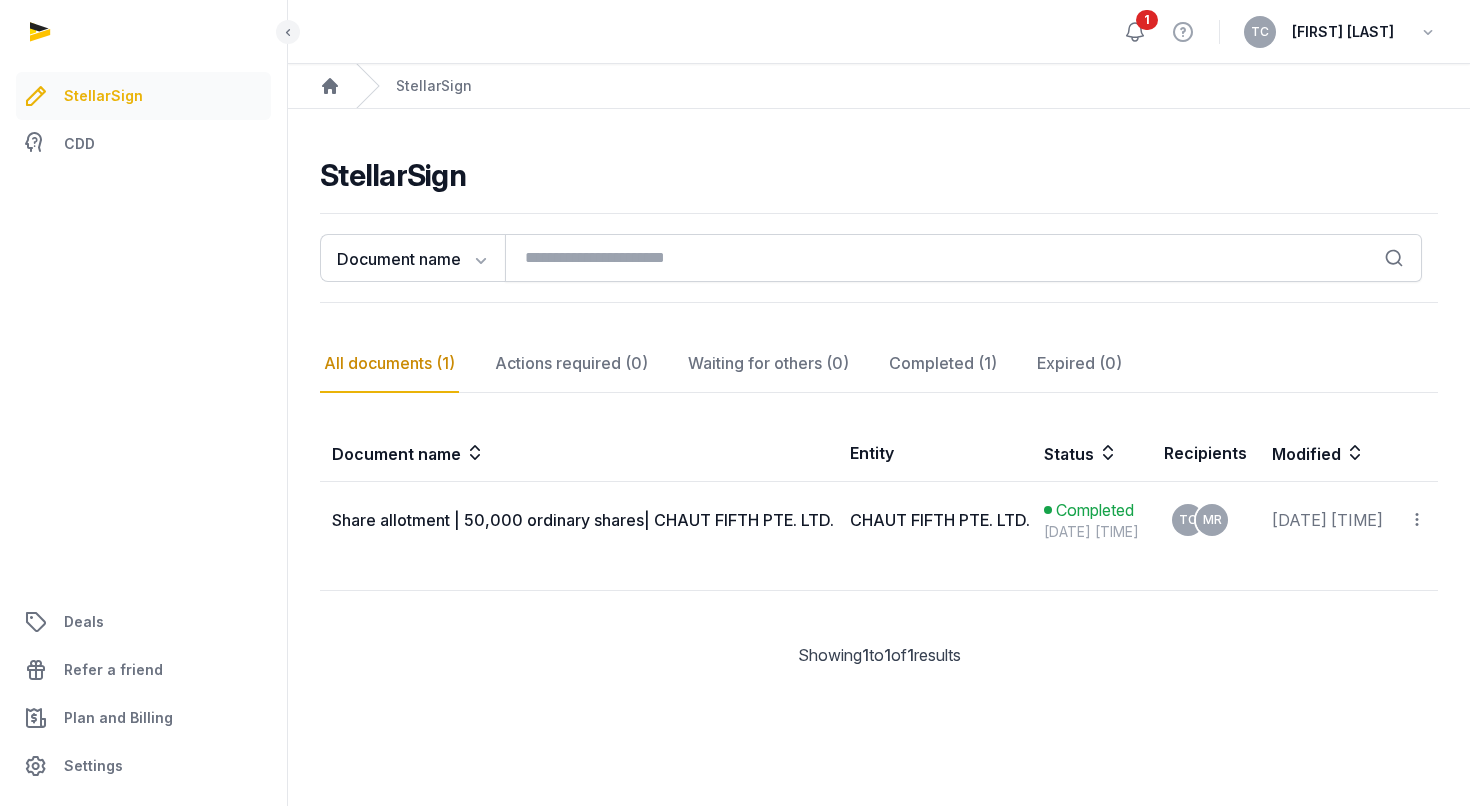click 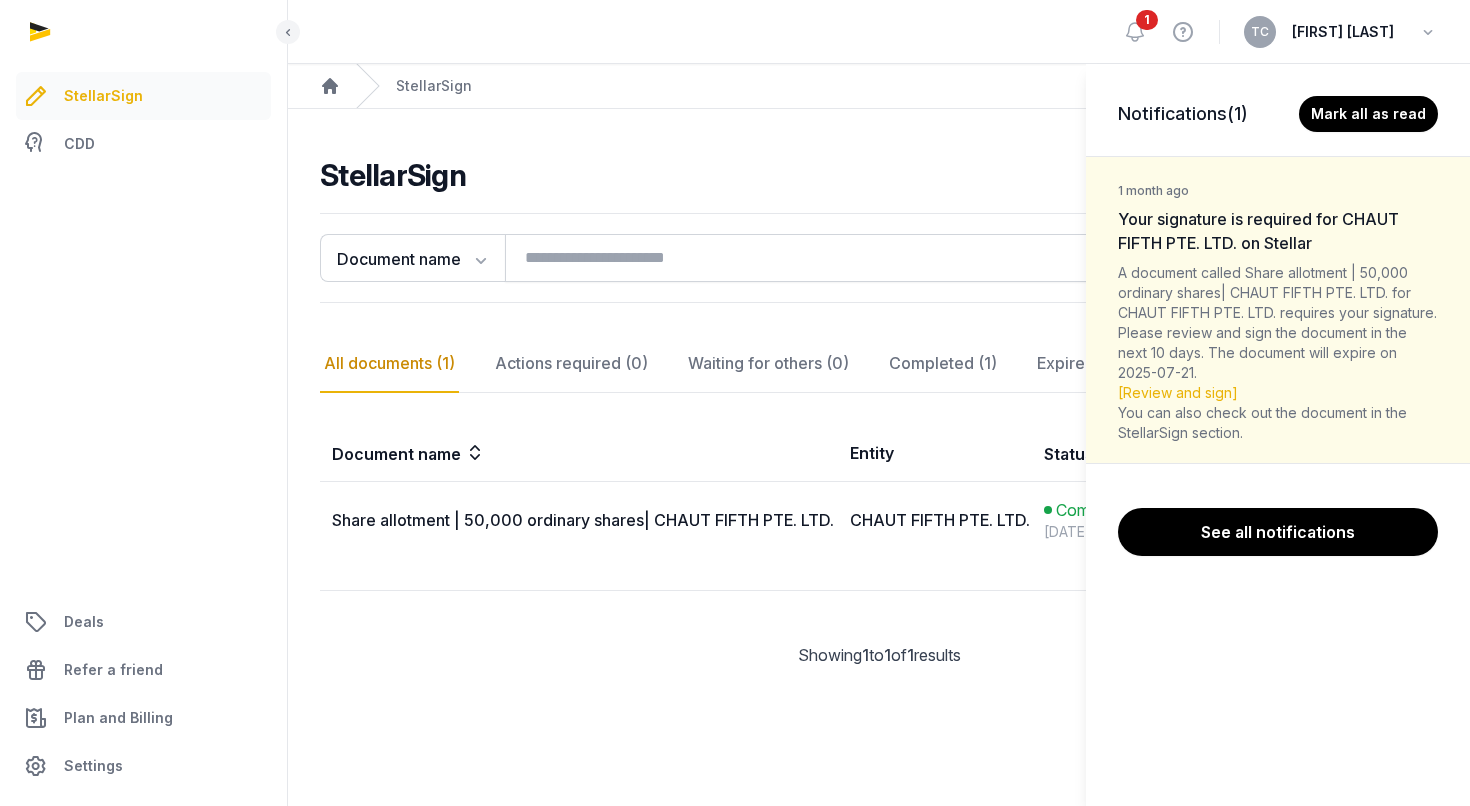 click on "Notifications  (1) Mark all as read 1 month ago Your signature is required for CHAUT FIFTH PTE. LTD. on Stellar A document called Share allotment | 50,000 ordinary shares| CHAUT FIFTH PTE. LTD. for CHAUT FIFTH PTE. LTD. requires your signature. Please review and sign the document in the next 10 days. The document will expire on 2025-07-21. [Review and sign] You can also check out the document in the StellarSign section. See all notifications" at bounding box center (735, 403) 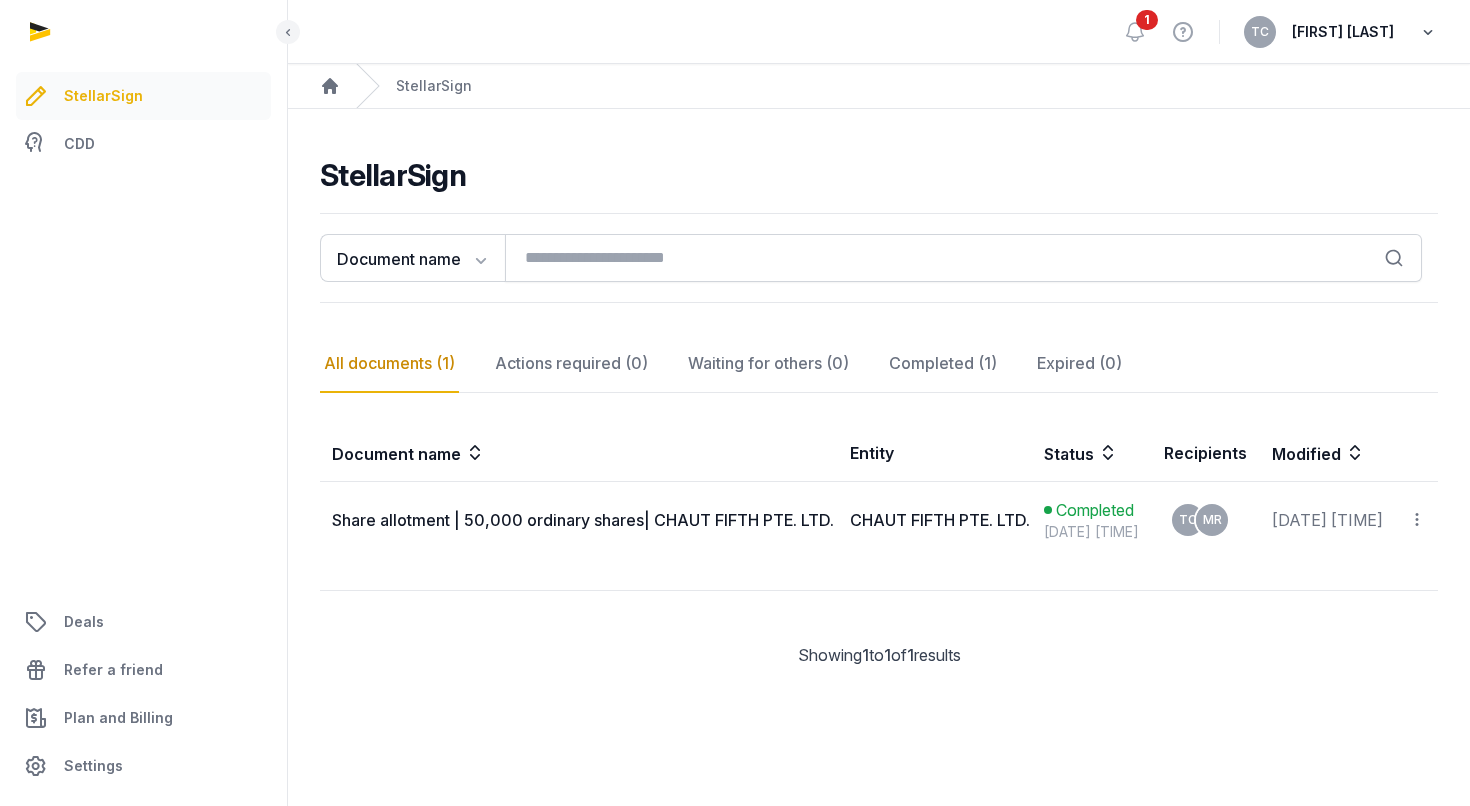 click at bounding box center (1428, 32) 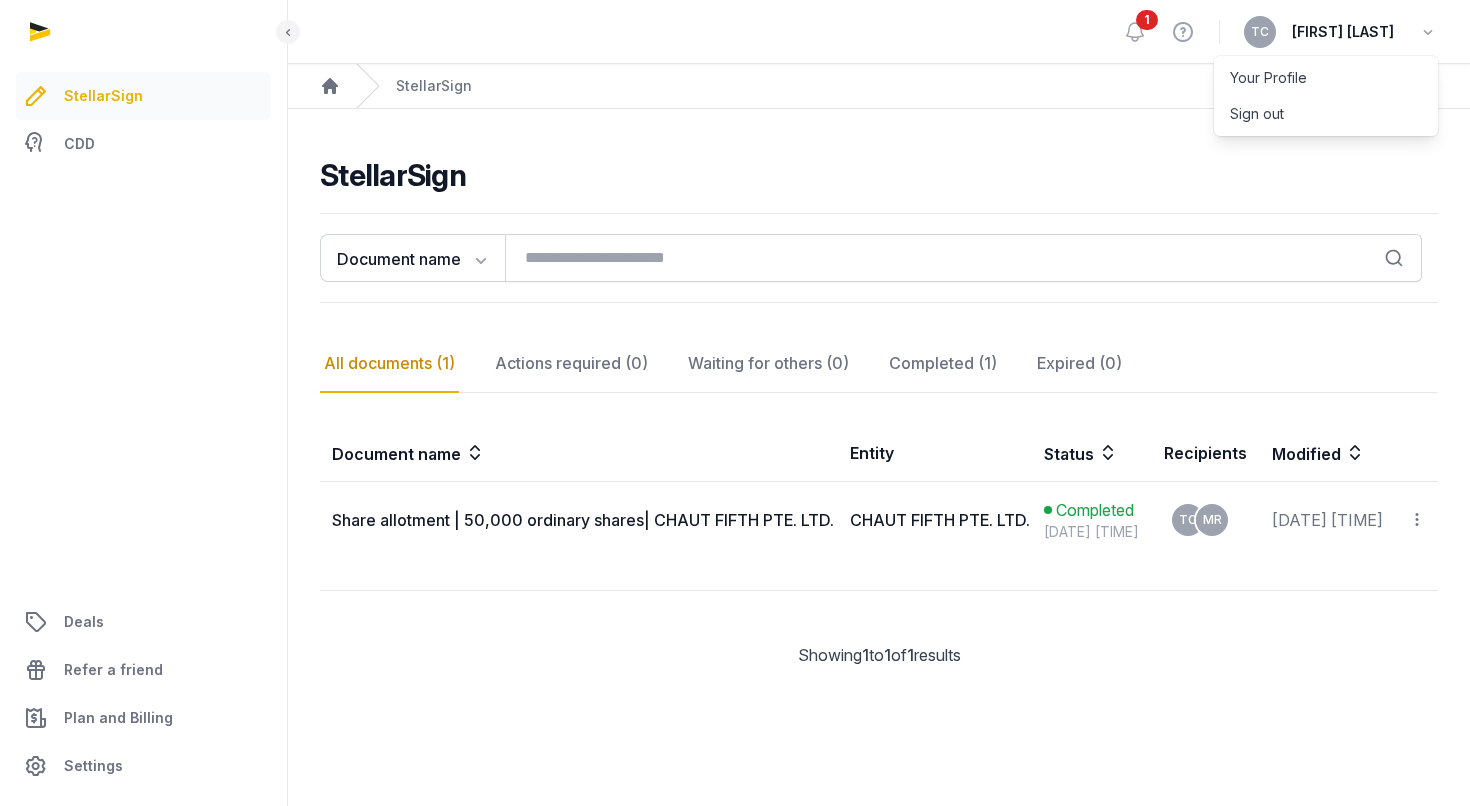 click on "StellarSign" at bounding box center (879, 175) 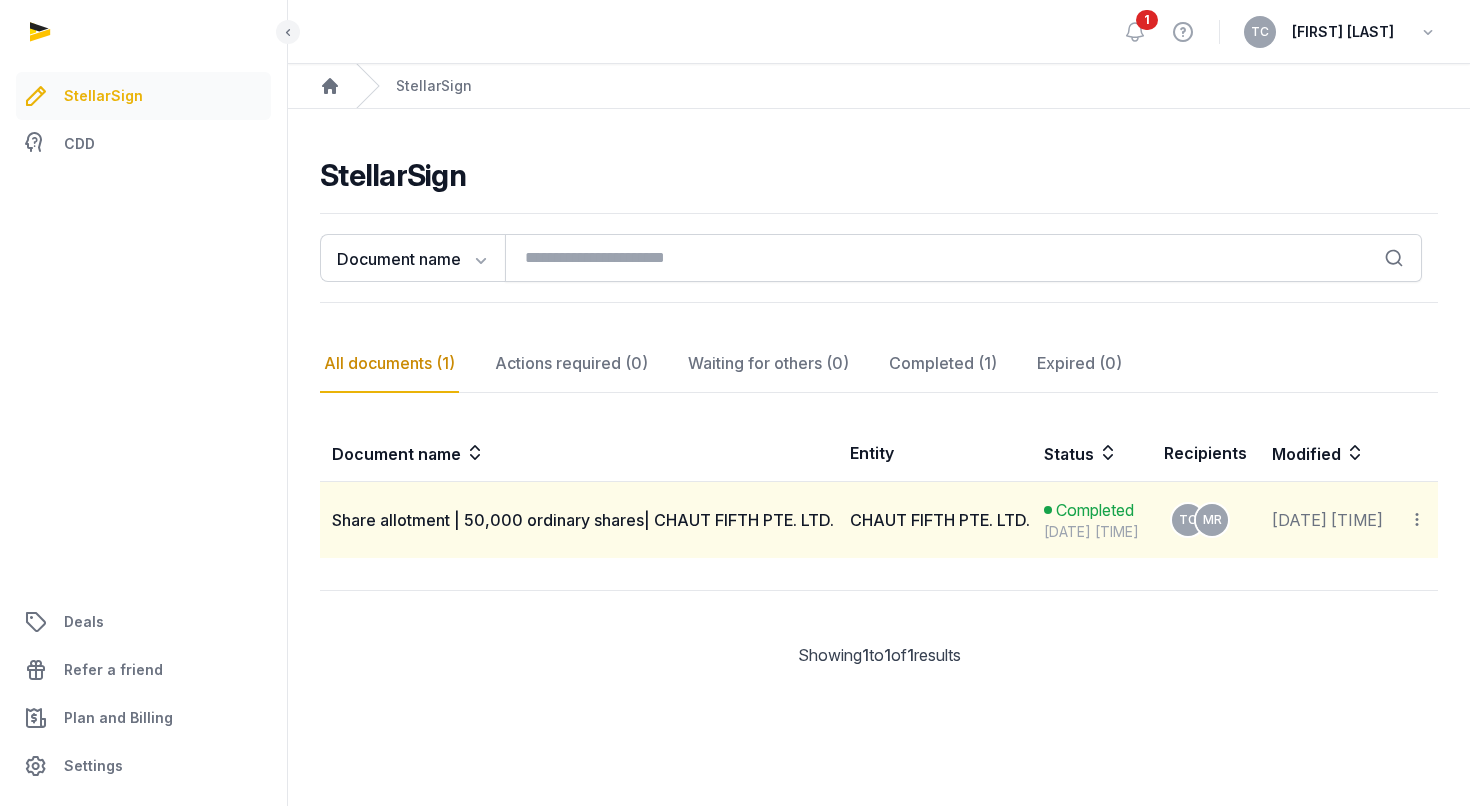 click on "Share allotment | 50,000 ordinary shares| CHAUT FIFTH PTE. LTD." at bounding box center (583, 520) 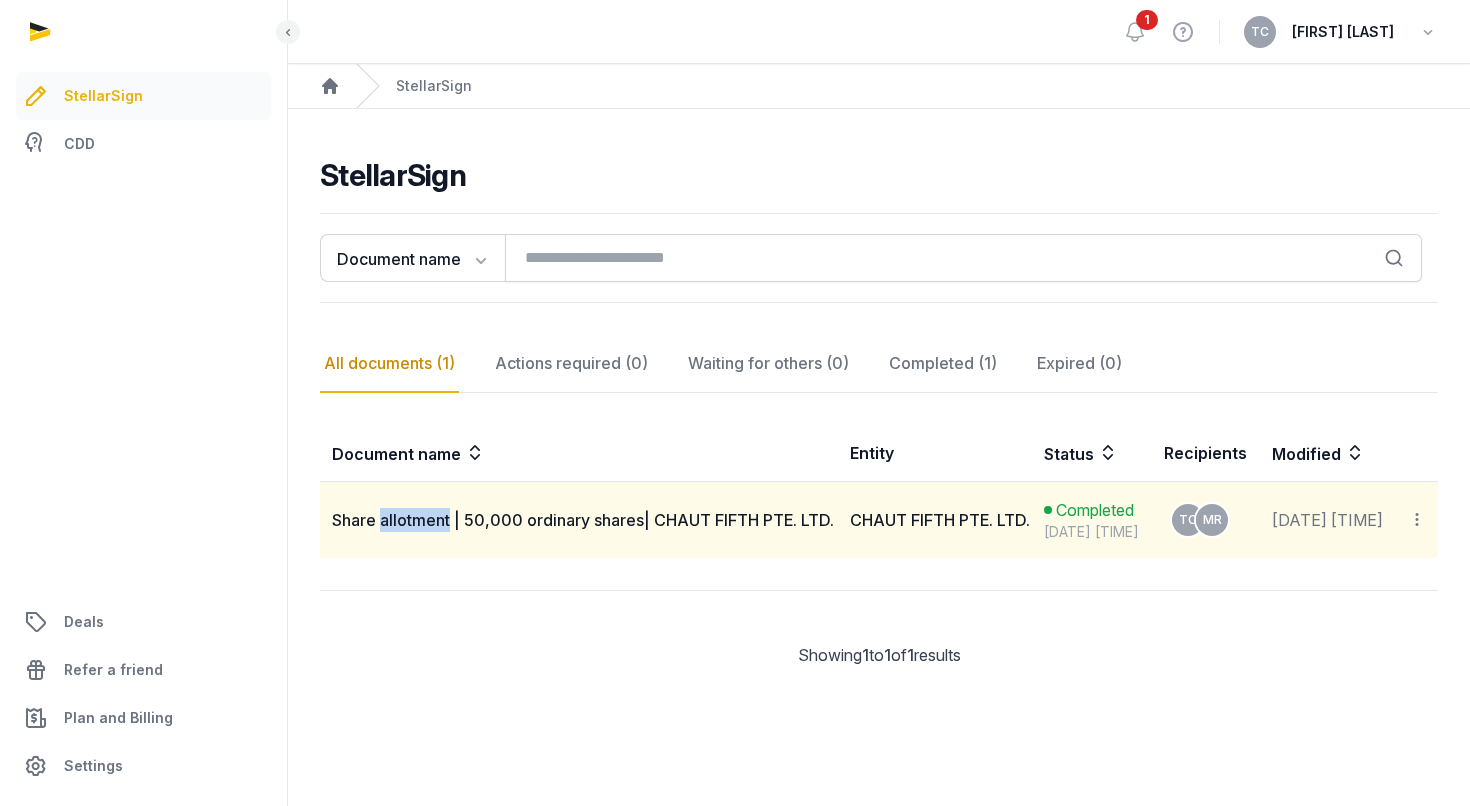 click on "Share allotment | 50,000 ordinary shares| CHAUT FIFTH PTE. LTD." at bounding box center [583, 520] 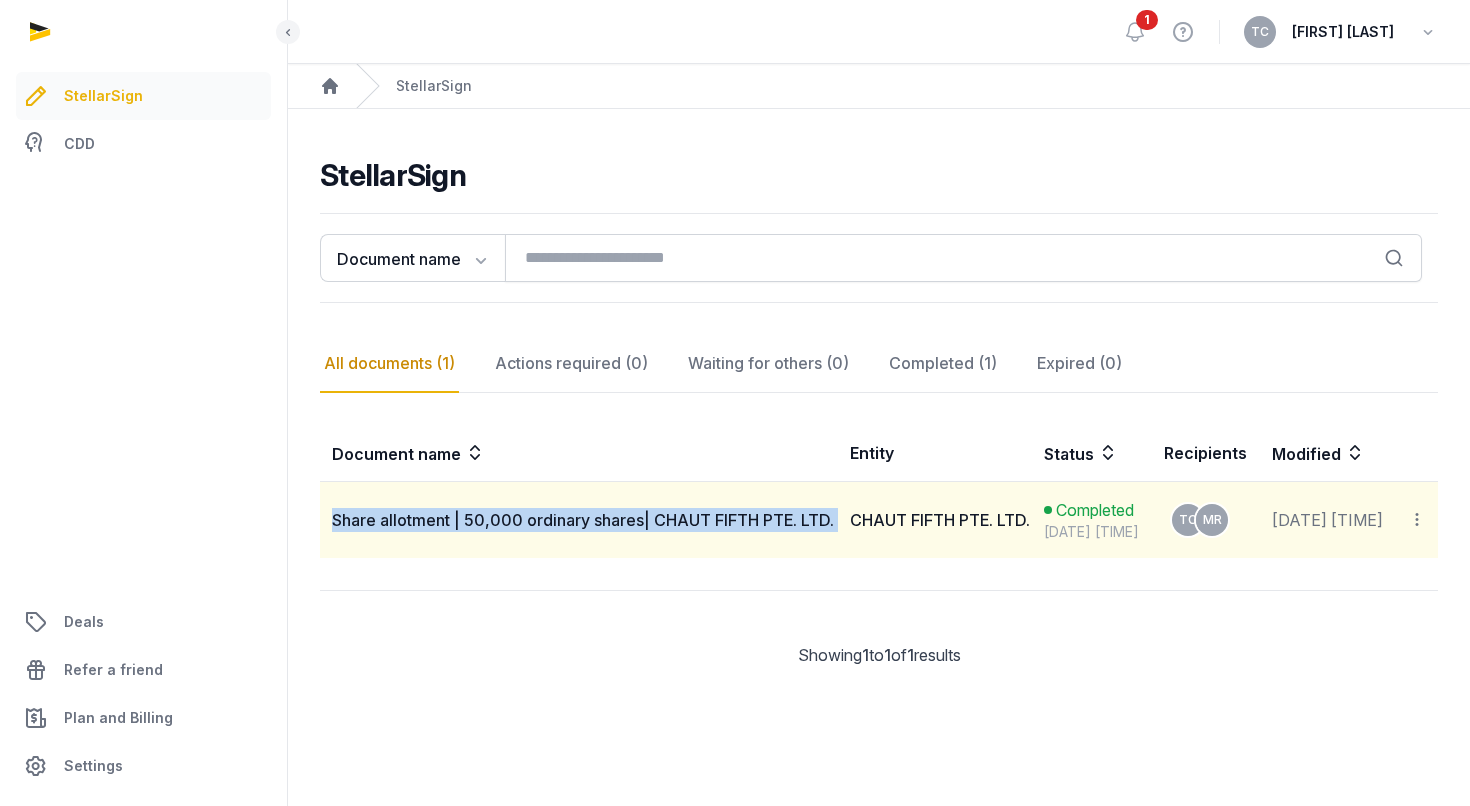 click on "CHAUT FIFTH PTE. LTD." at bounding box center (940, 520) 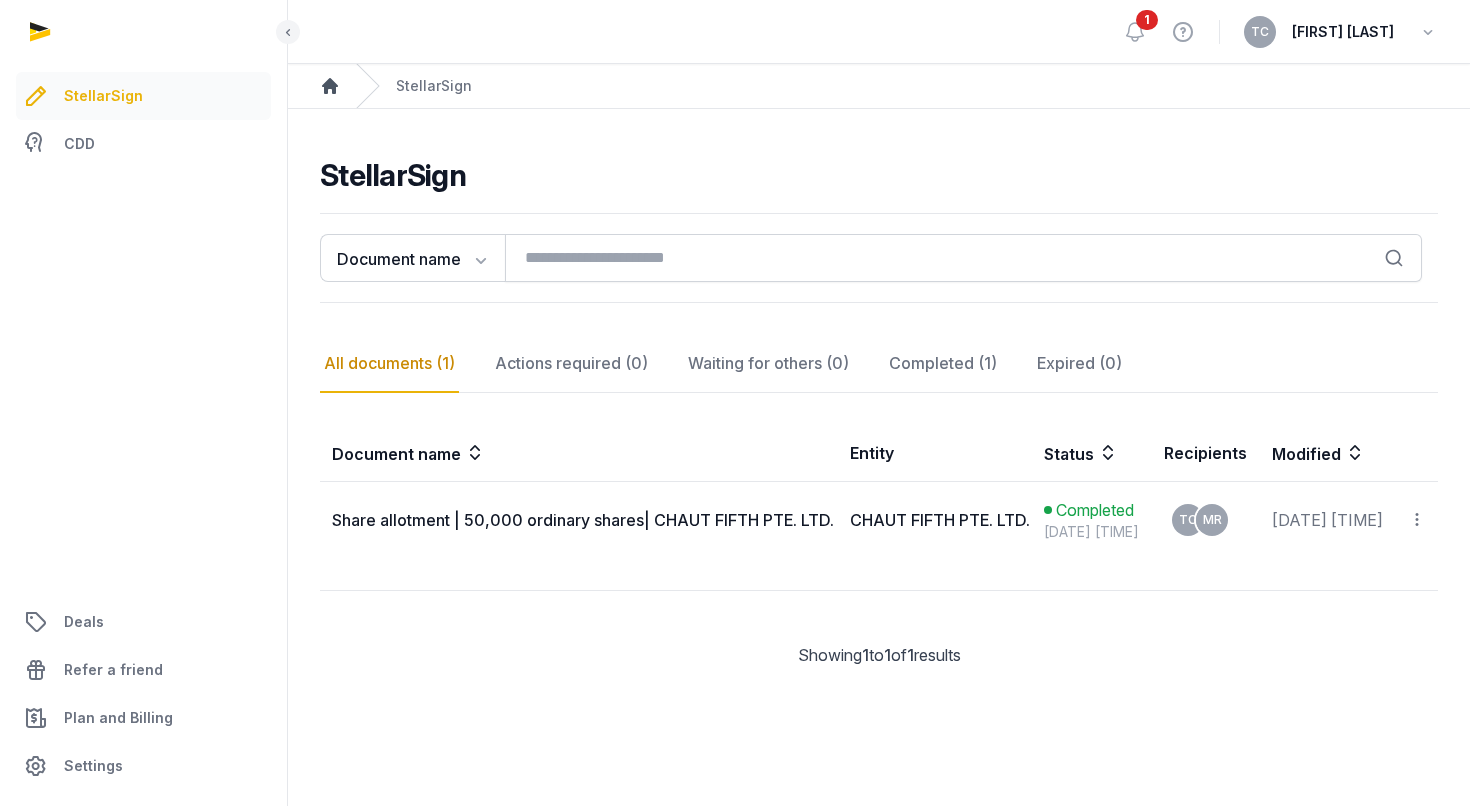 click 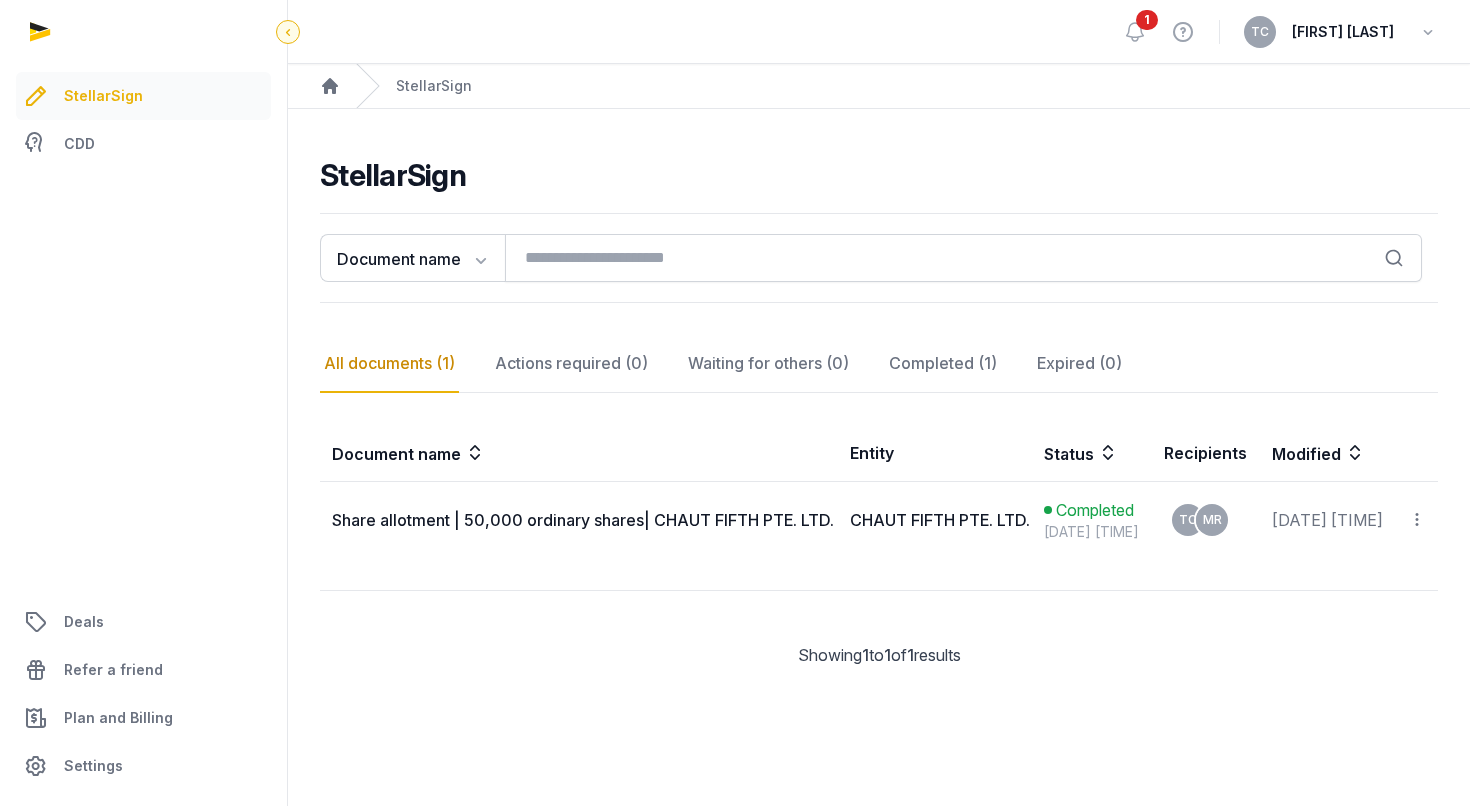 click at bounding box center [288, 32] 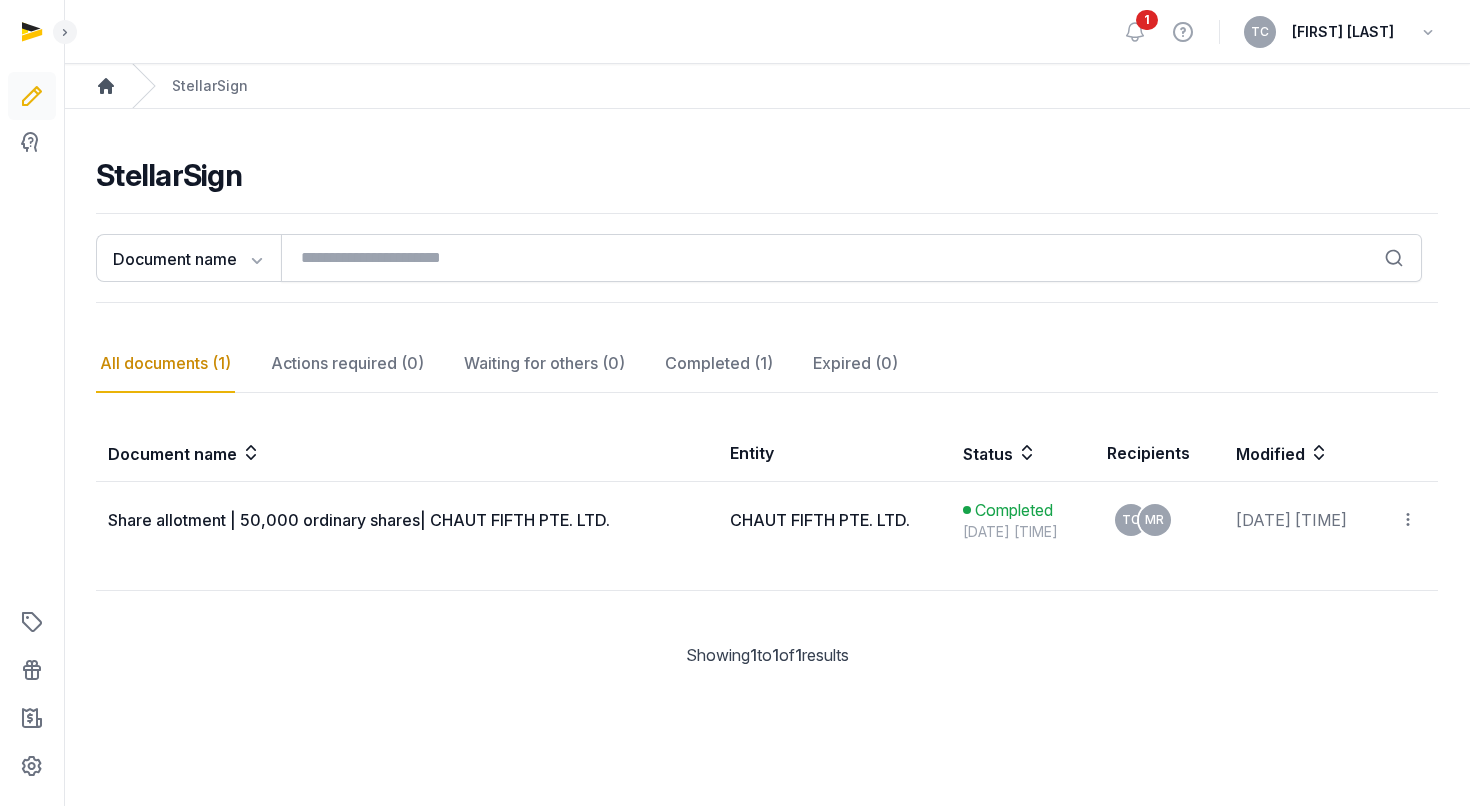 click 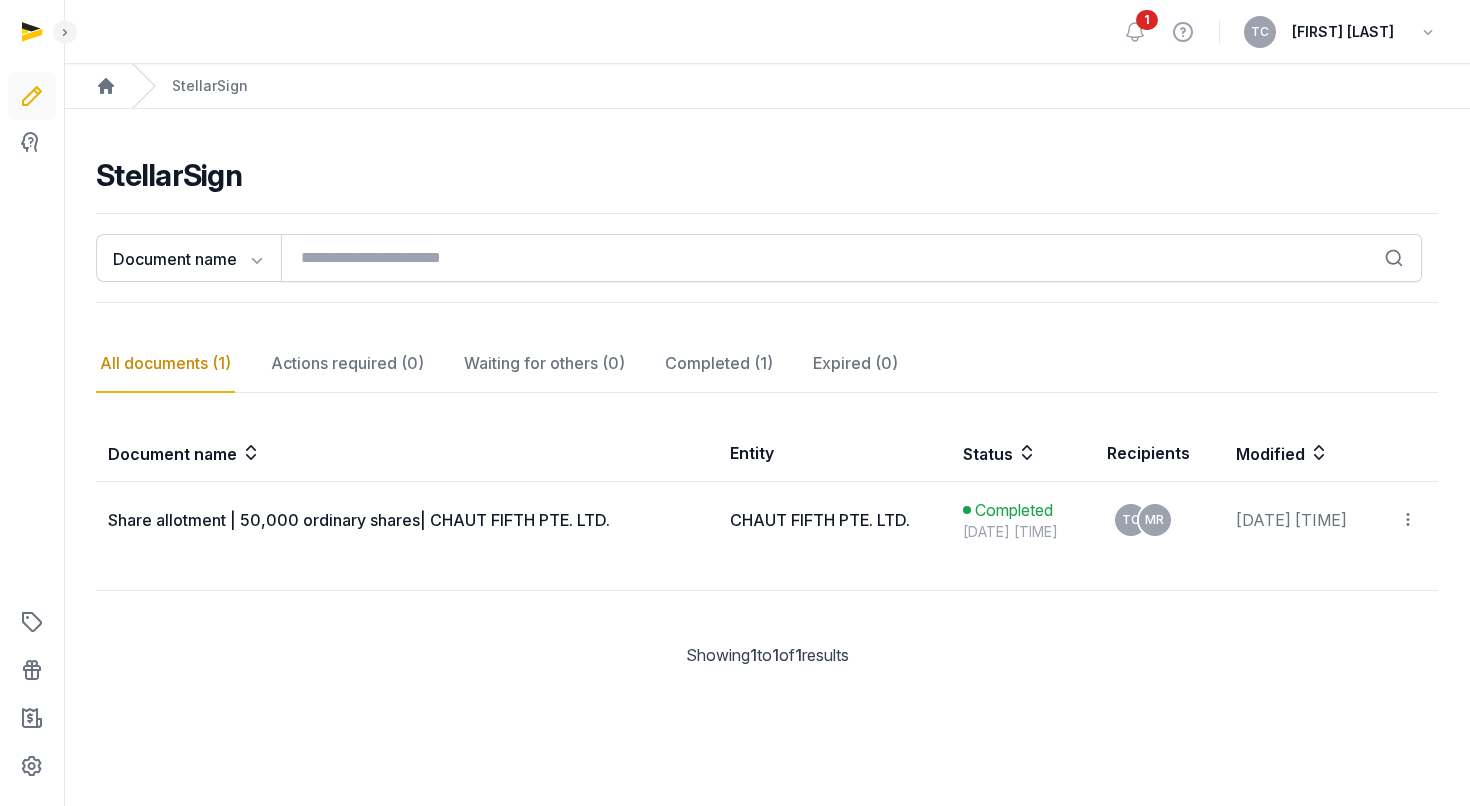 click on "[FIRST] [LAST]" at bounding box center (1343, 32) 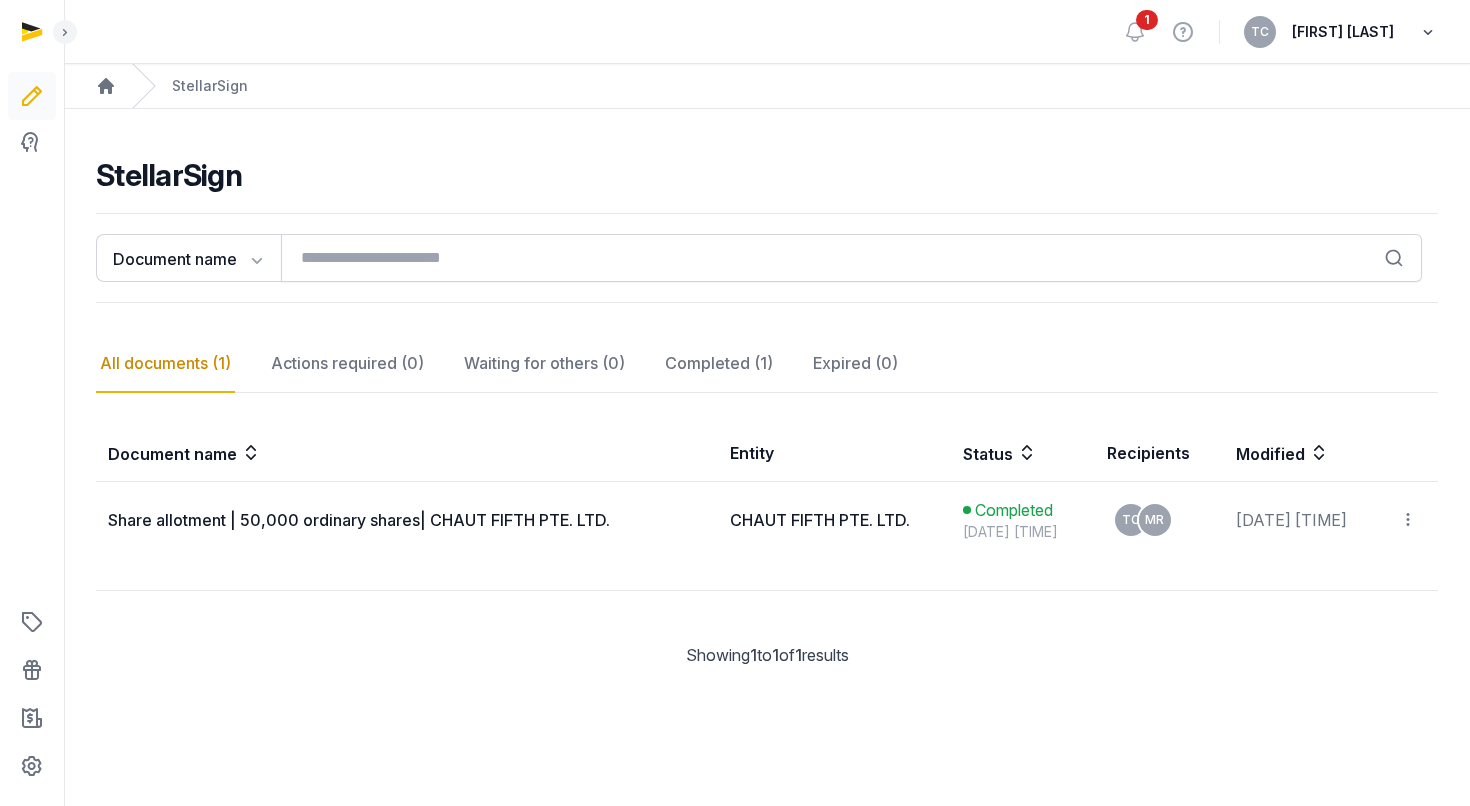 click at bounding box center (1428, 32) 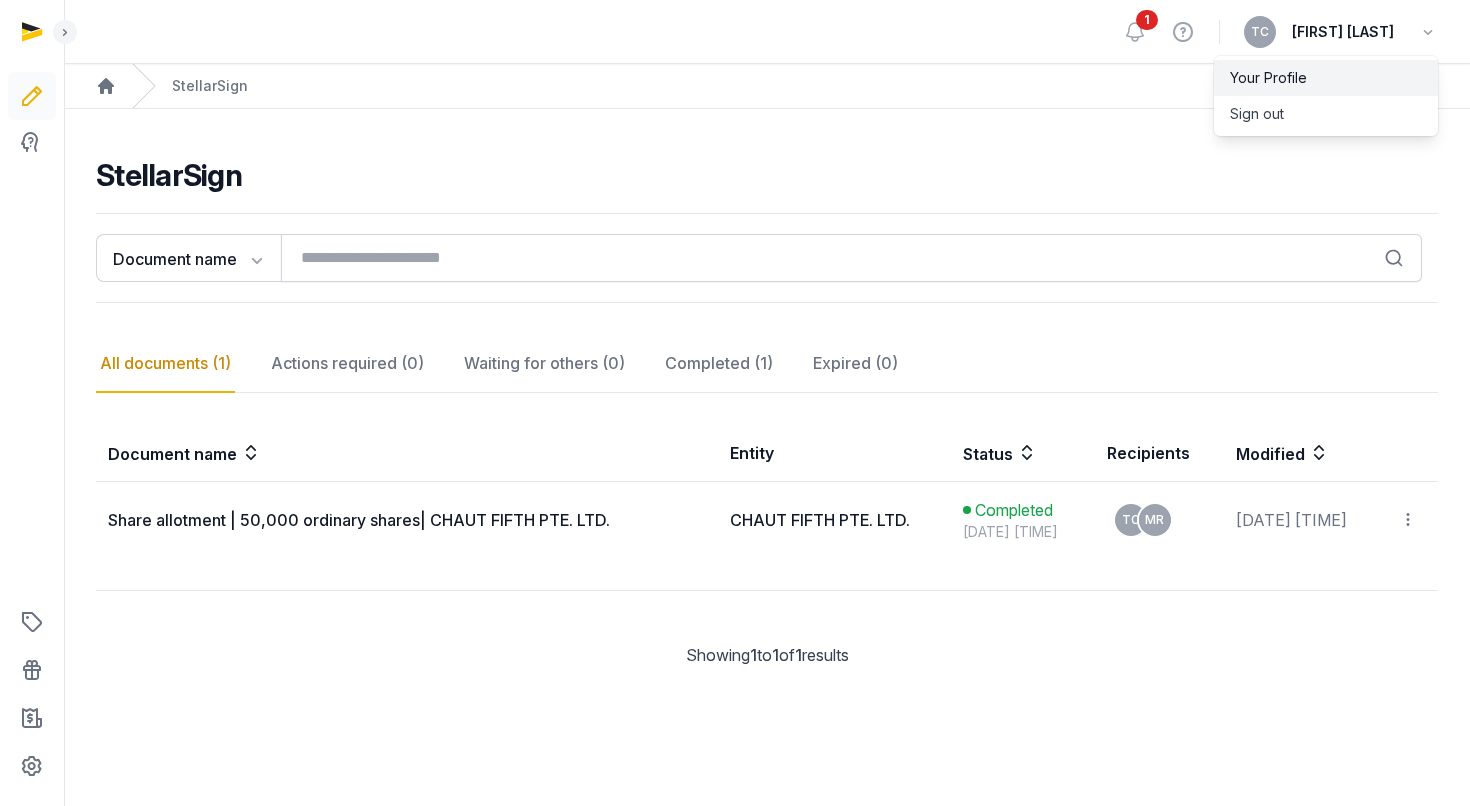 click on "Your Profile" at bounding box center (1326, 78) 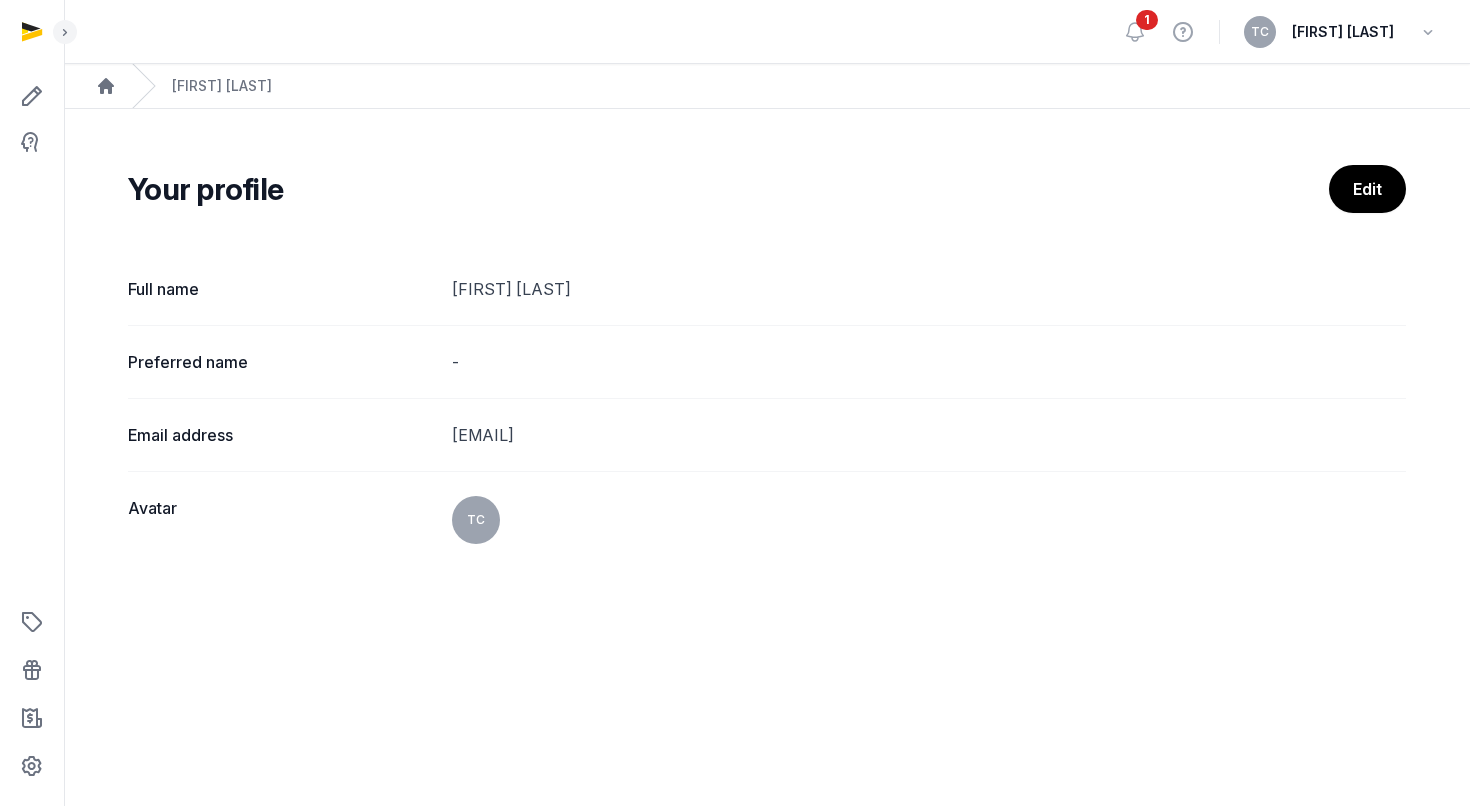 scroll, scrollTop: 0, scrollLeft: 0, axis: both 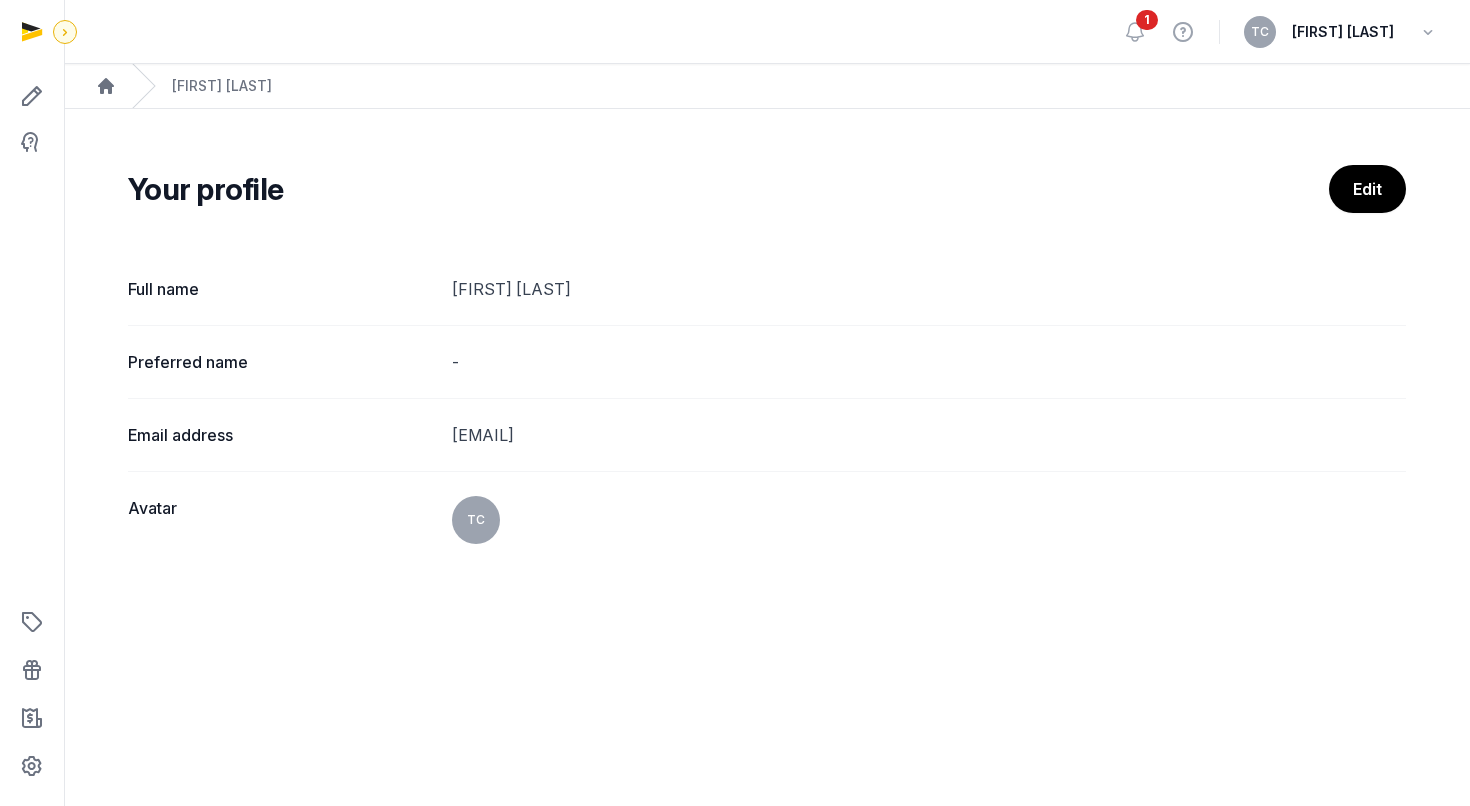 click at bounding box center (65, 32) 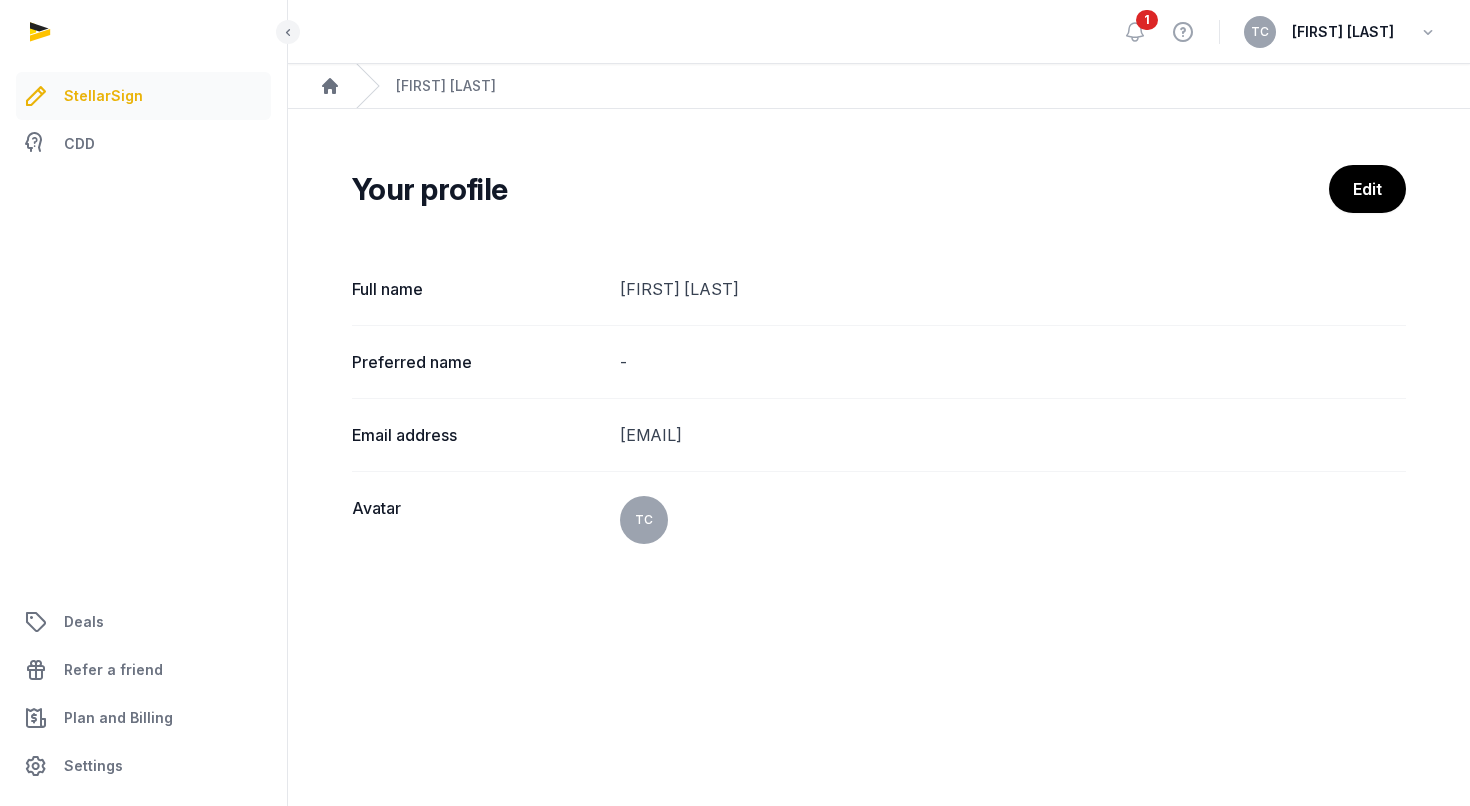 click on "StellarSign" at bounding box center [103, 96] 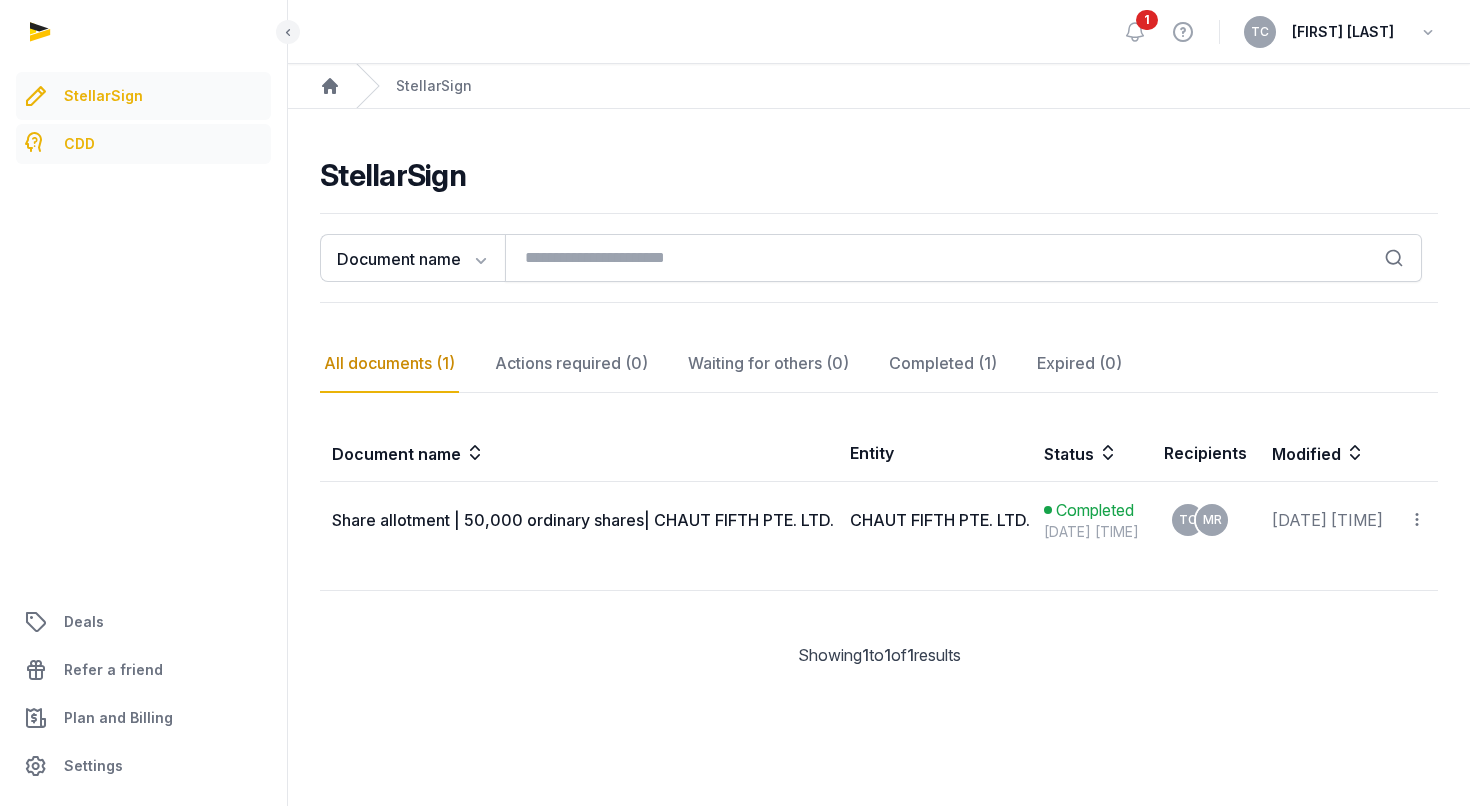 click on "CDD" at bounding box center [143, 144] 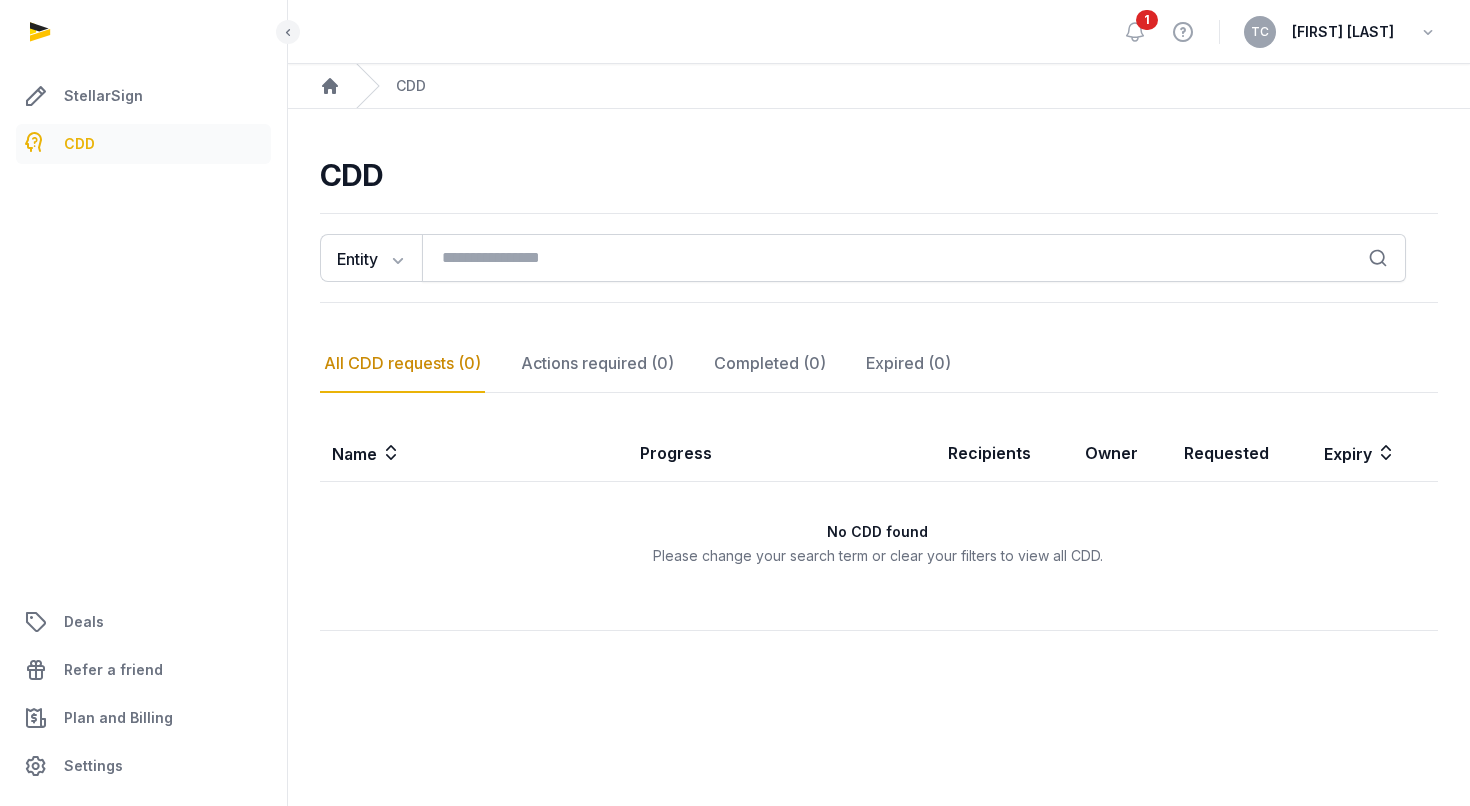 click at bounding box center (144, 32) 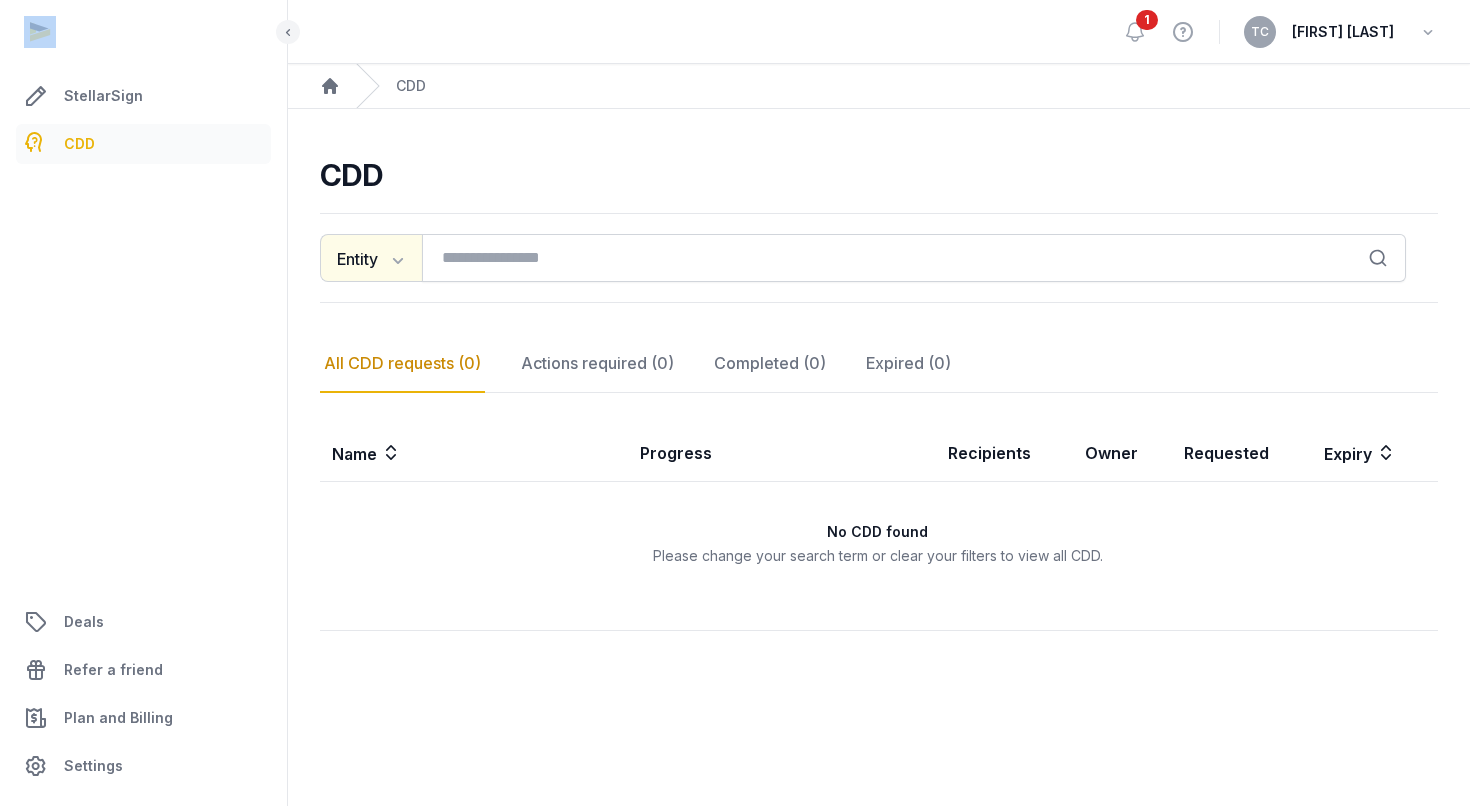 click 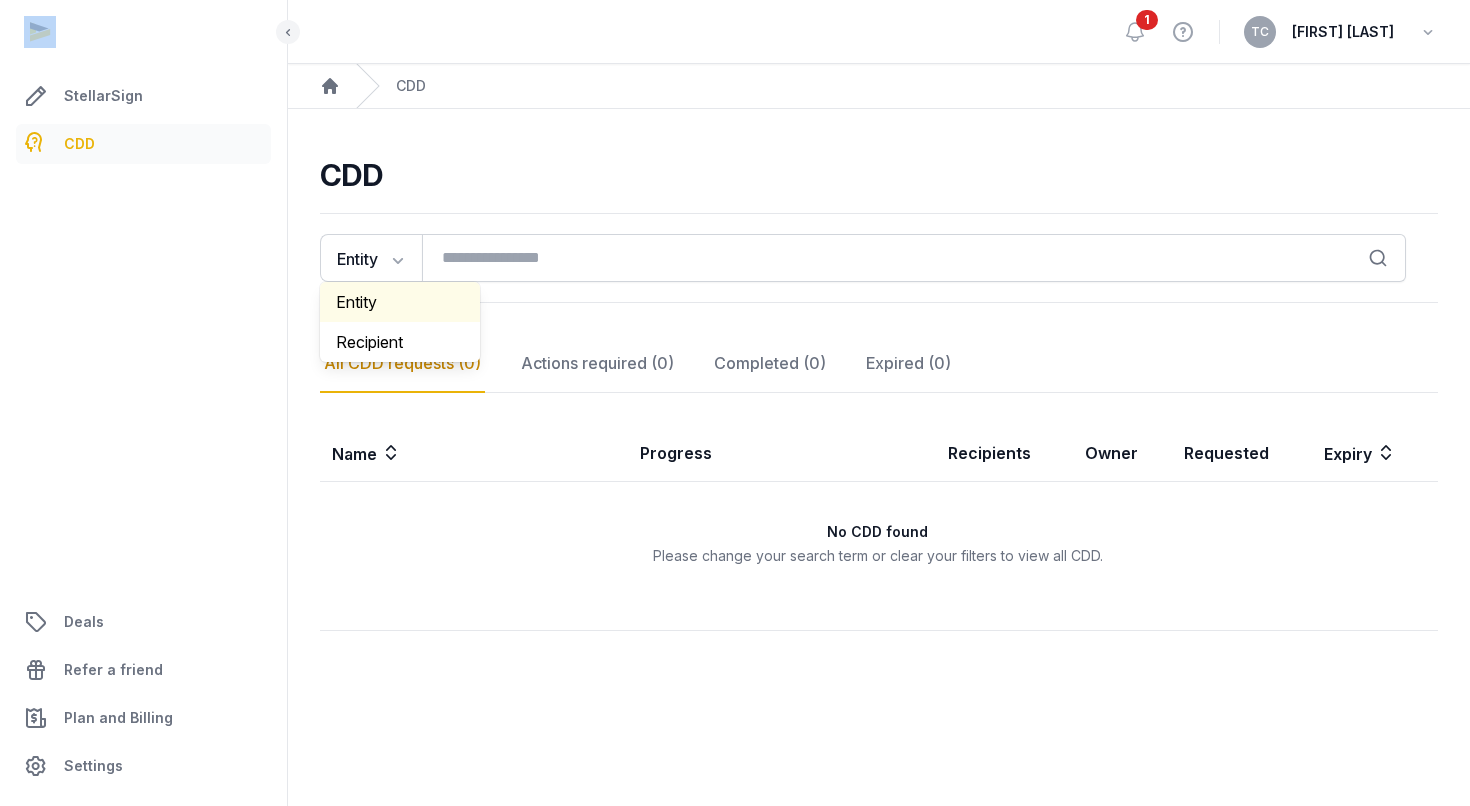 click on "Entity" at bounding box center [400, 302] 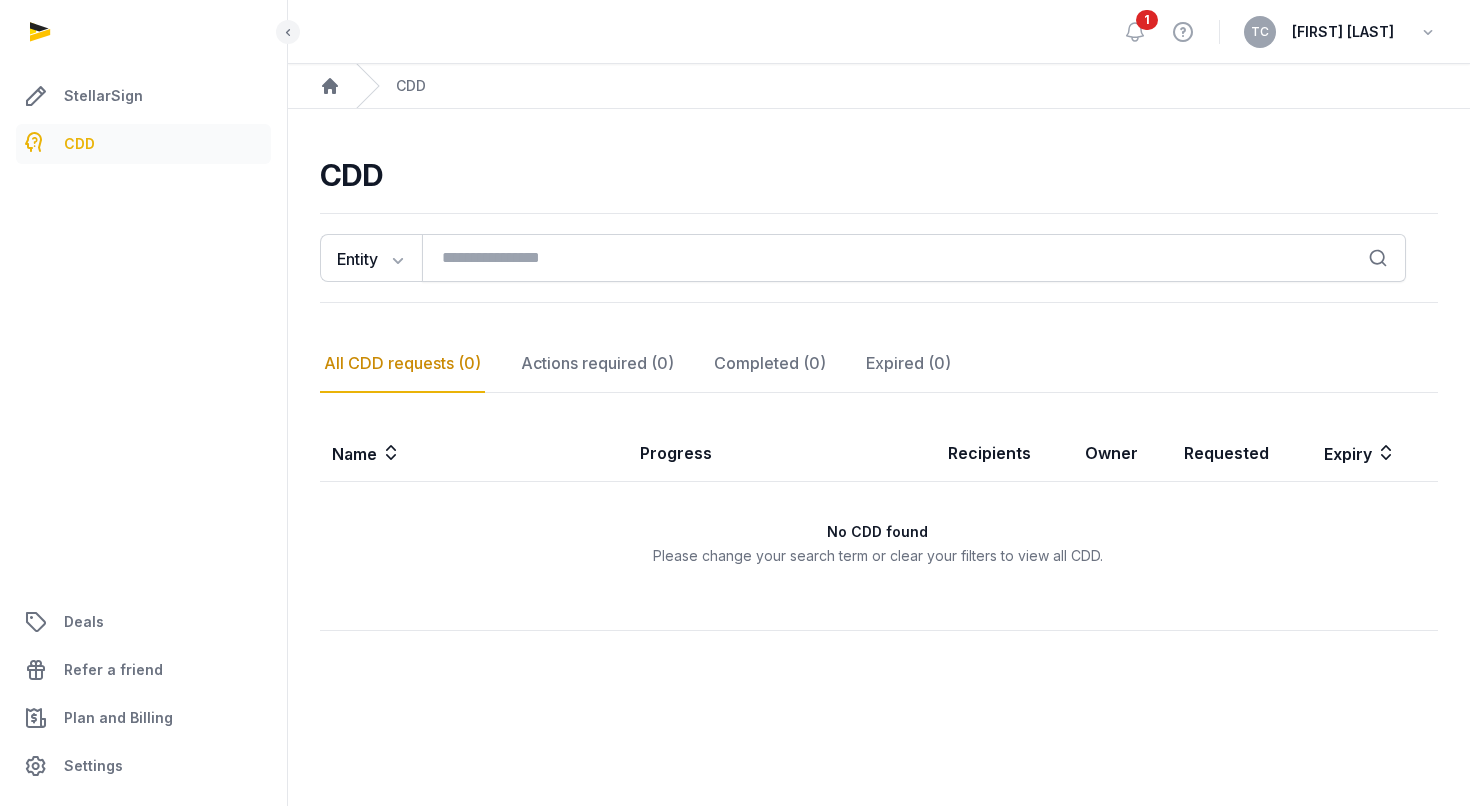 click on "[FIRST] [LAST]" at bounding box center (1280, 31) 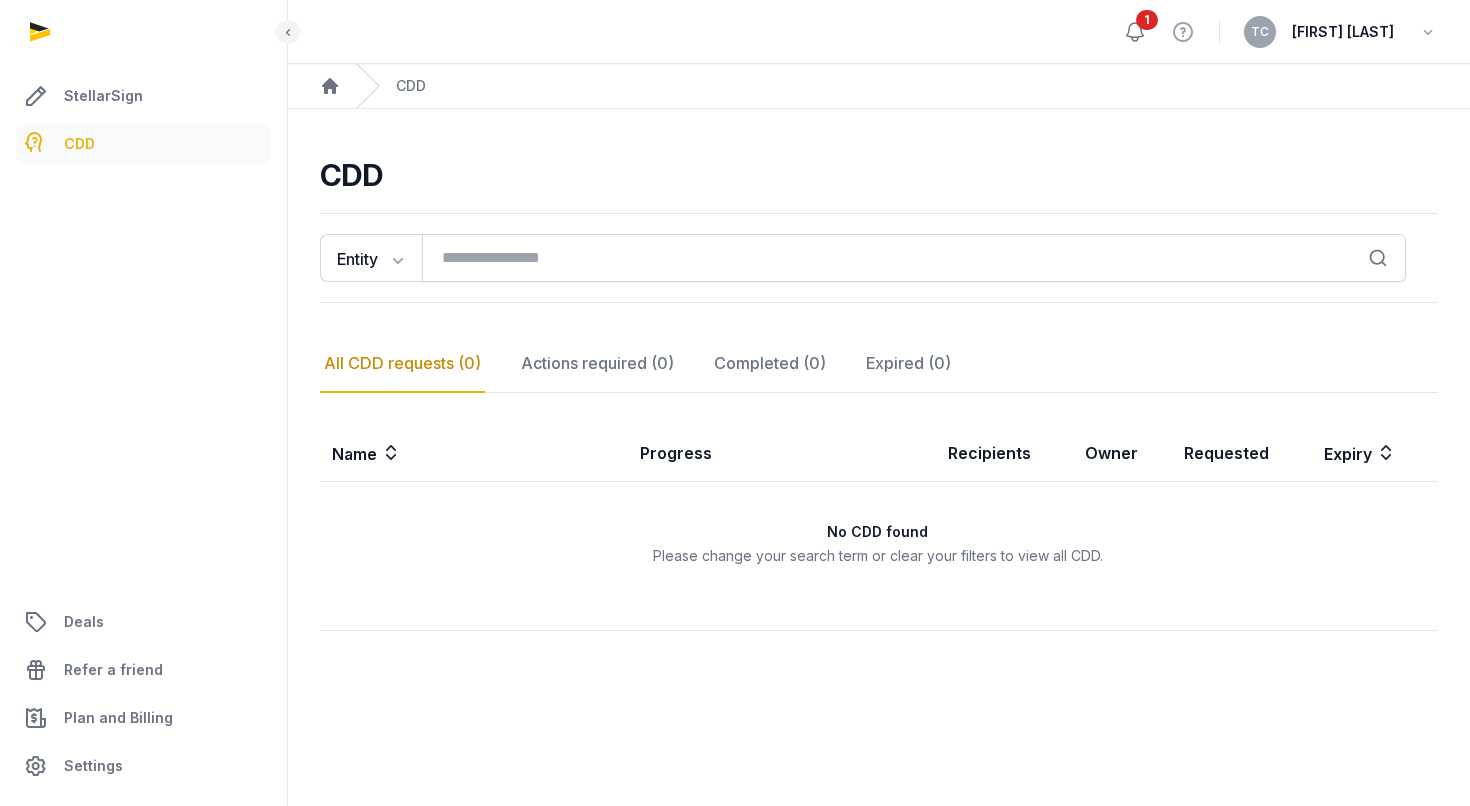 click 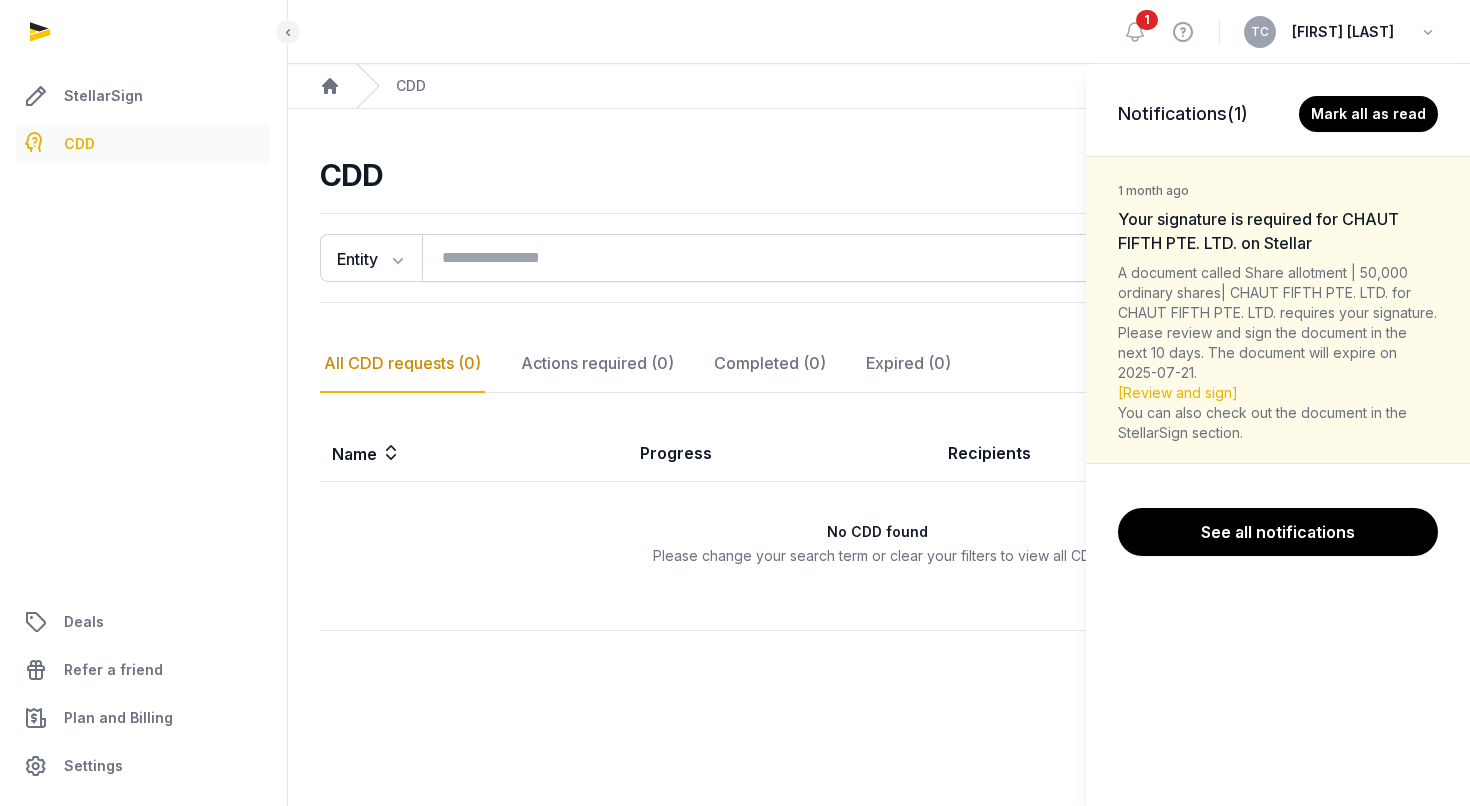 click on "A document called Share allotment | 50,000 ordinary shares| CHAUT FIFTH PTE. LTD. for CHAUT FIFTH PTE. LTD. requires your signature. Please review and sign the document in the next 10 days. The document will expire on 2025-07-21. [Review and sign] You can also check out the document in the StellarSign section." at bounding box center [1278, 353] 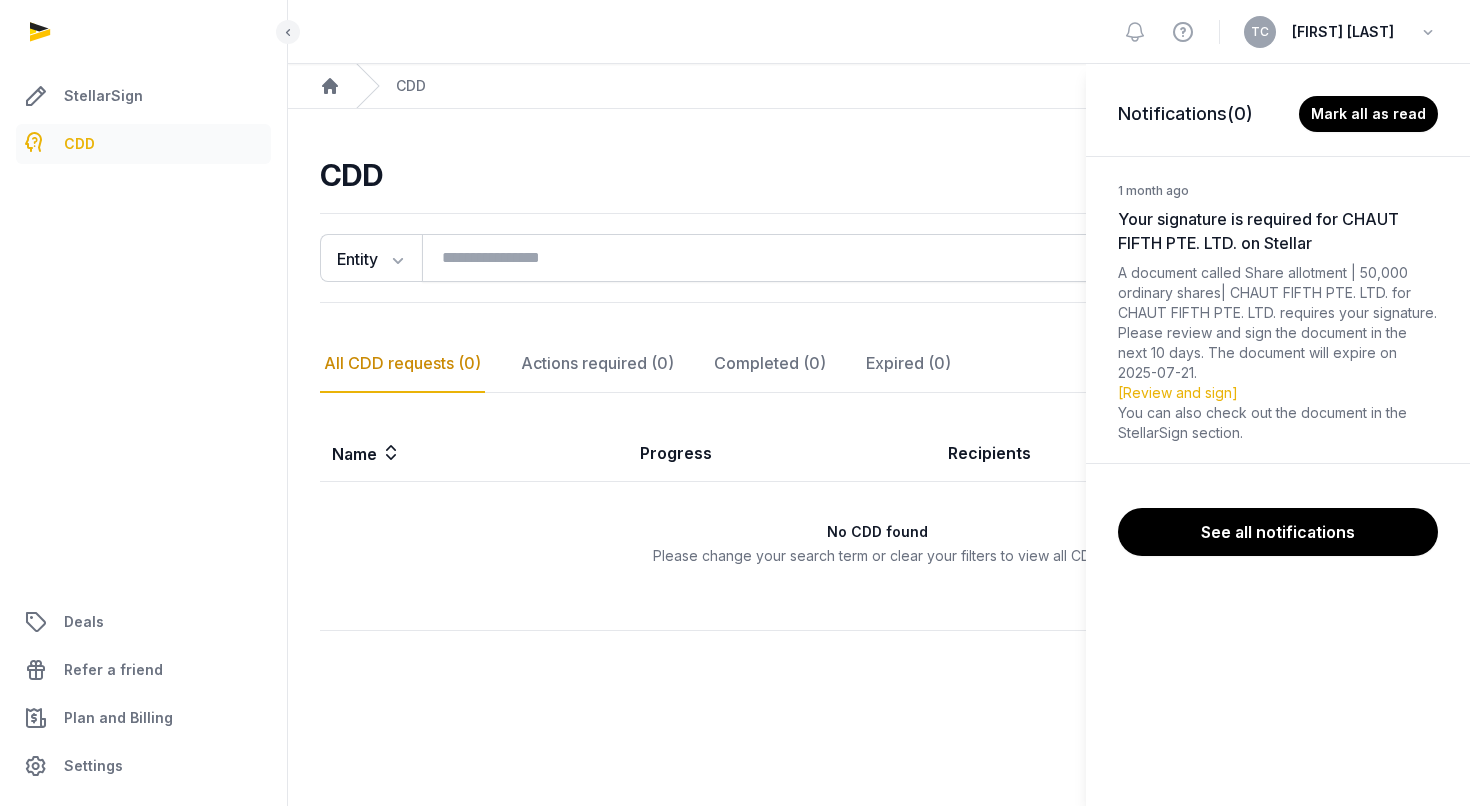 click on "Notifications  (0) Mark all as read 1 month ago Your signature is required for CHAUT FIFTH PTE. LTD. on Stellar A document called Share allotment | 50,000 ordinary shares| CHAUT FIFTH PTE. LTD. for CHAUT FIFTH PTE. LTD. requires your signature. Please review and sign the document in the next 10 days. The document will expire on 2025-07-21. [Review and sign] You can also check out the document in the StellarSign section. See all notifications" at bounding box center [735, 403] 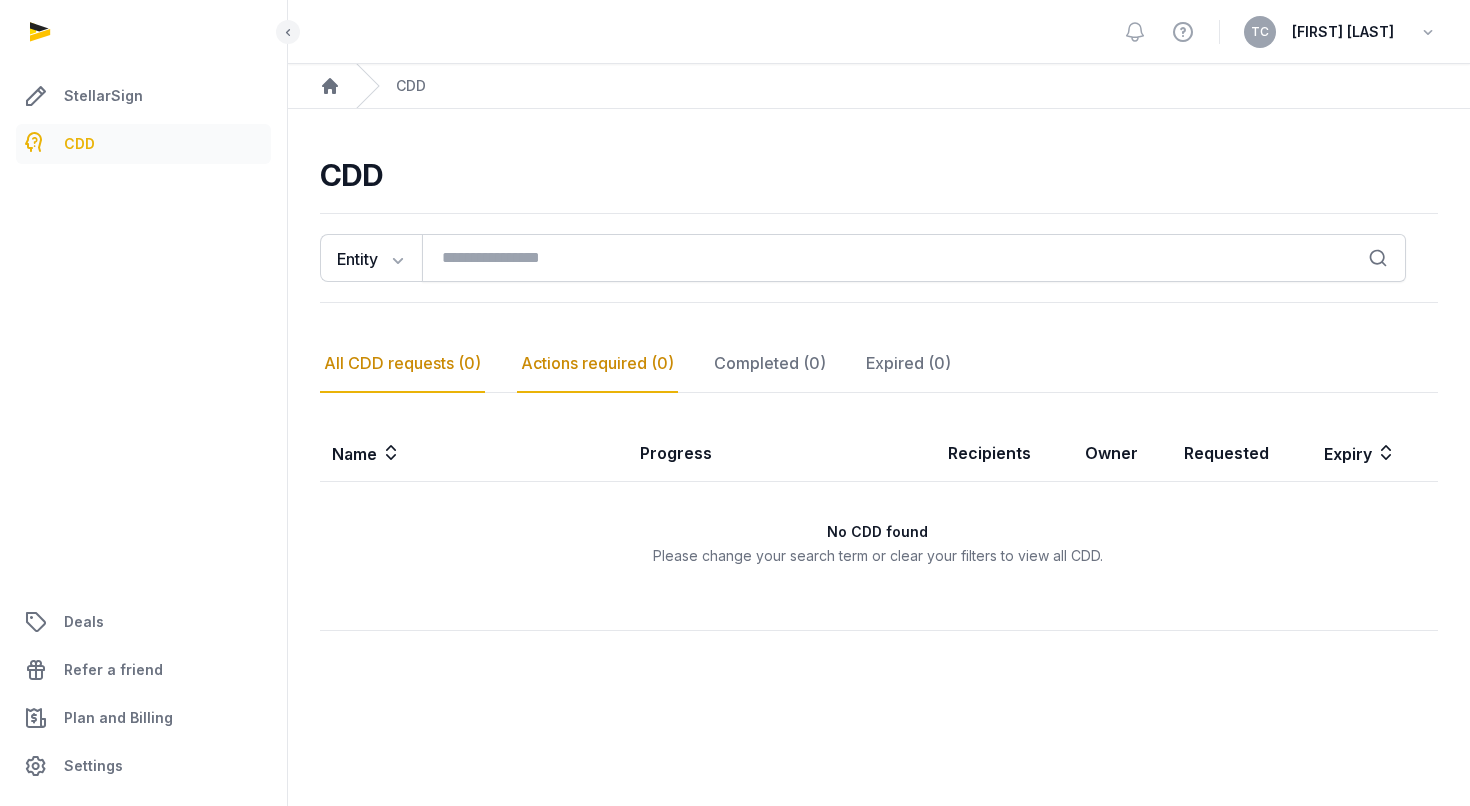 click on "Actions required (0)" 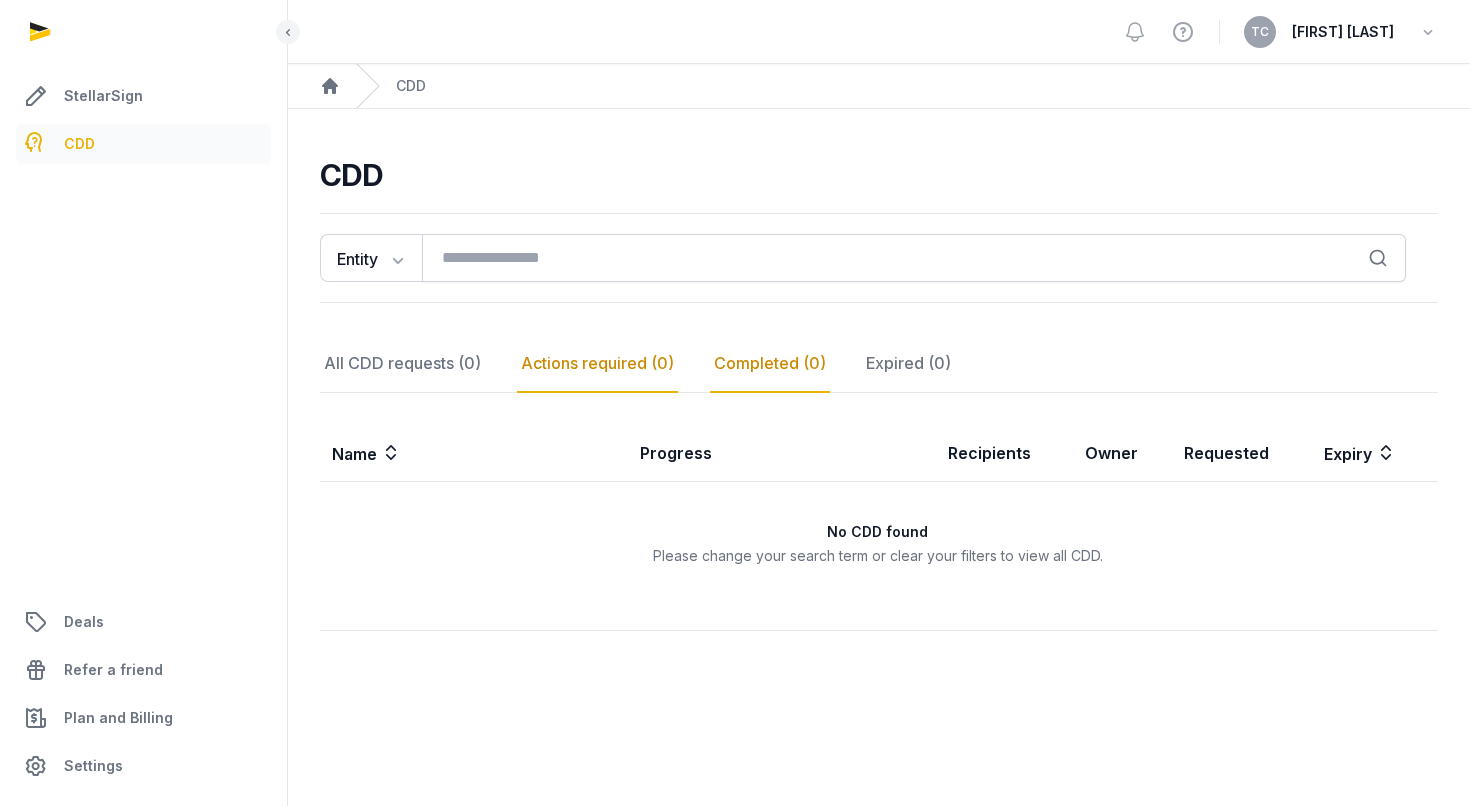 click on "Completed (0)" 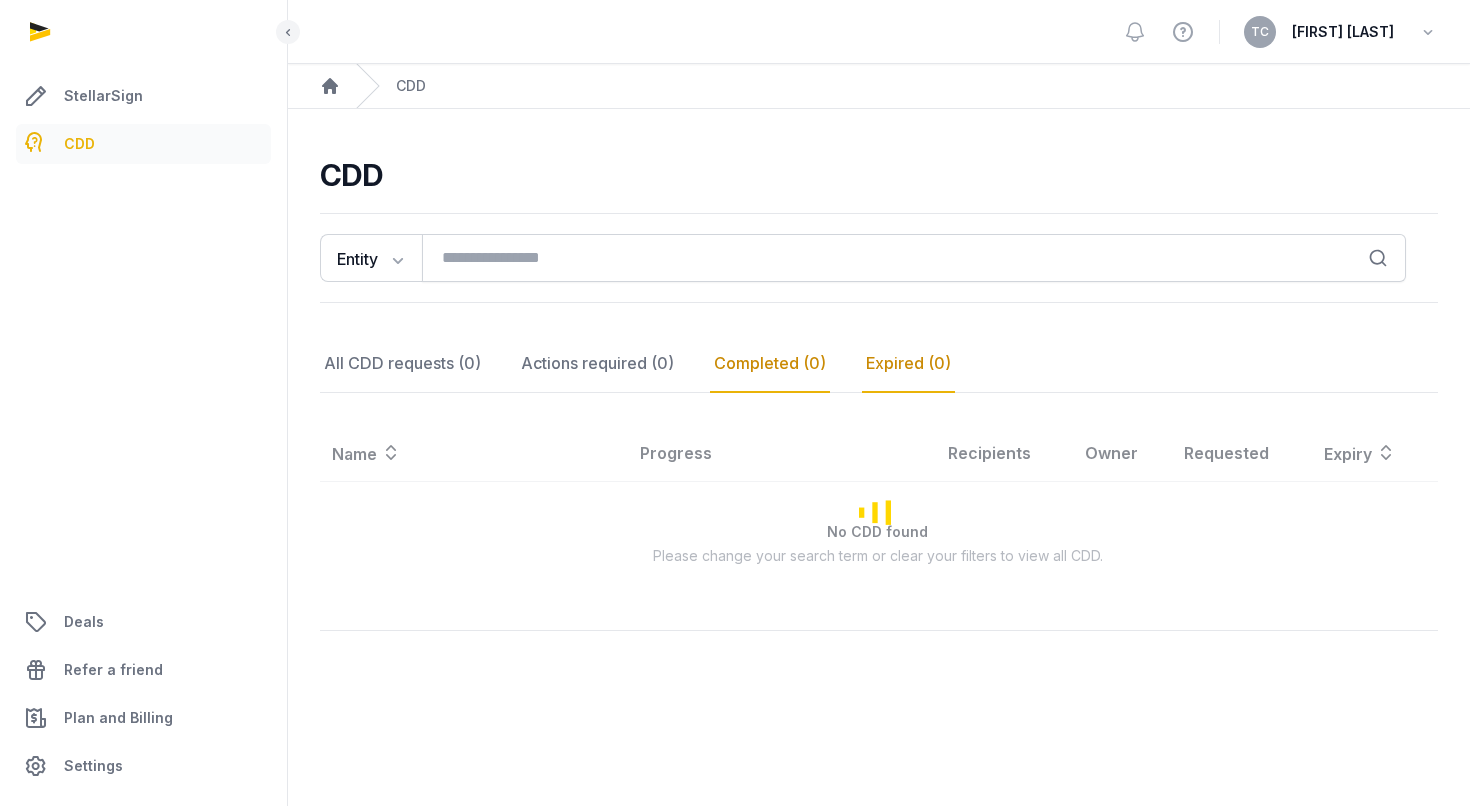 click on "Expired (0)" 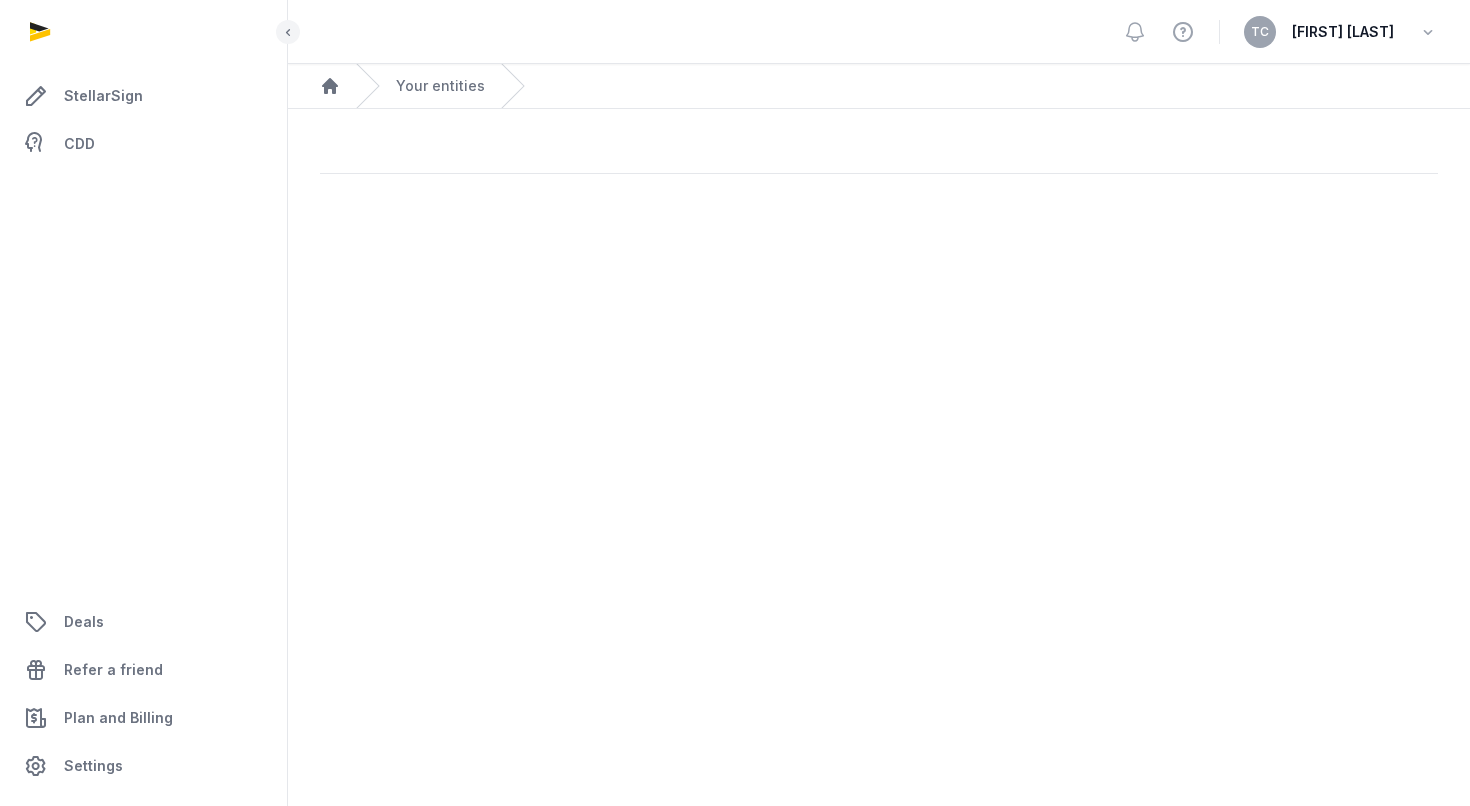 scroll, scrollTop: 0, scrollLeft: 0, axis: both 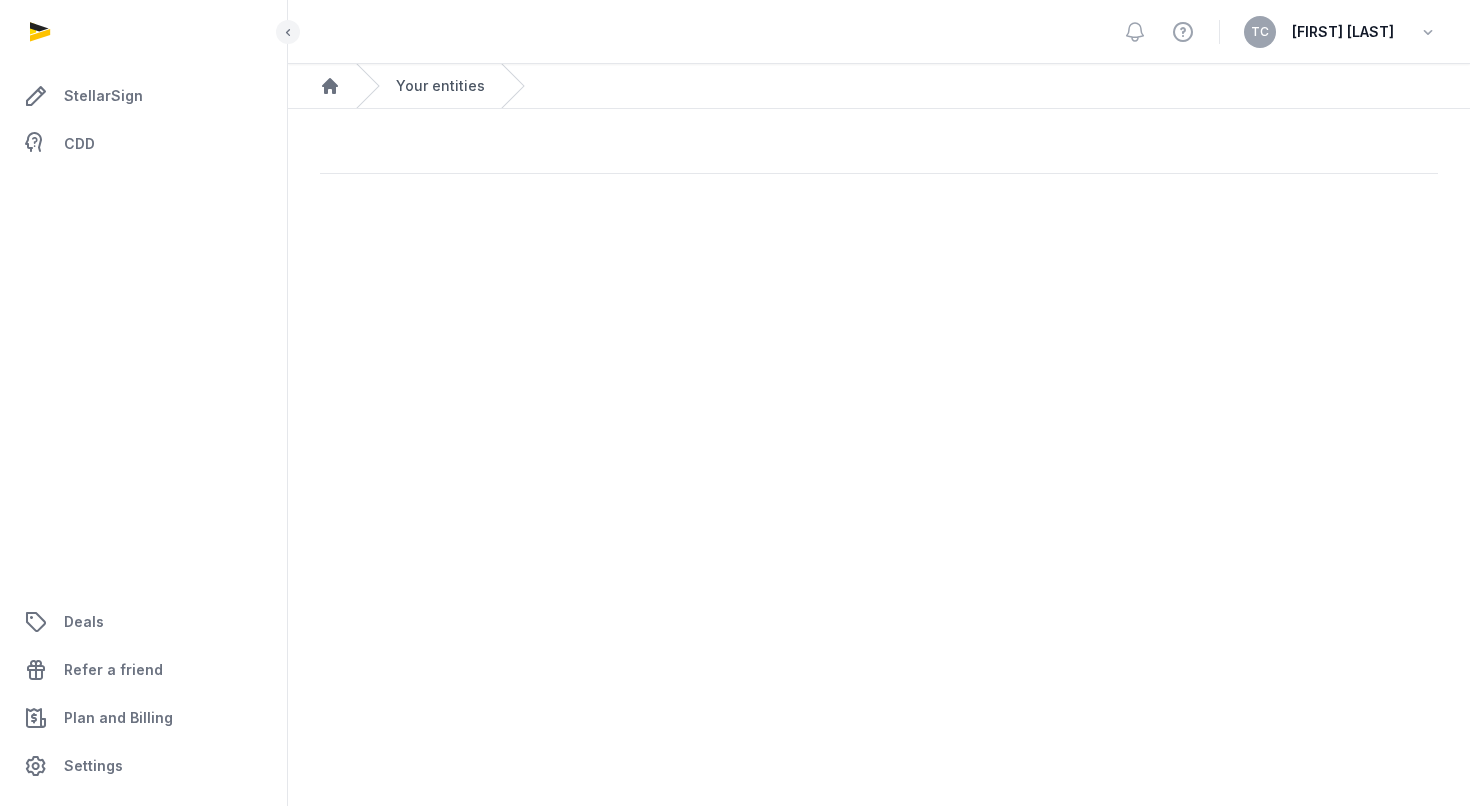 click on "Your entities" at bounding box center (440, 86) 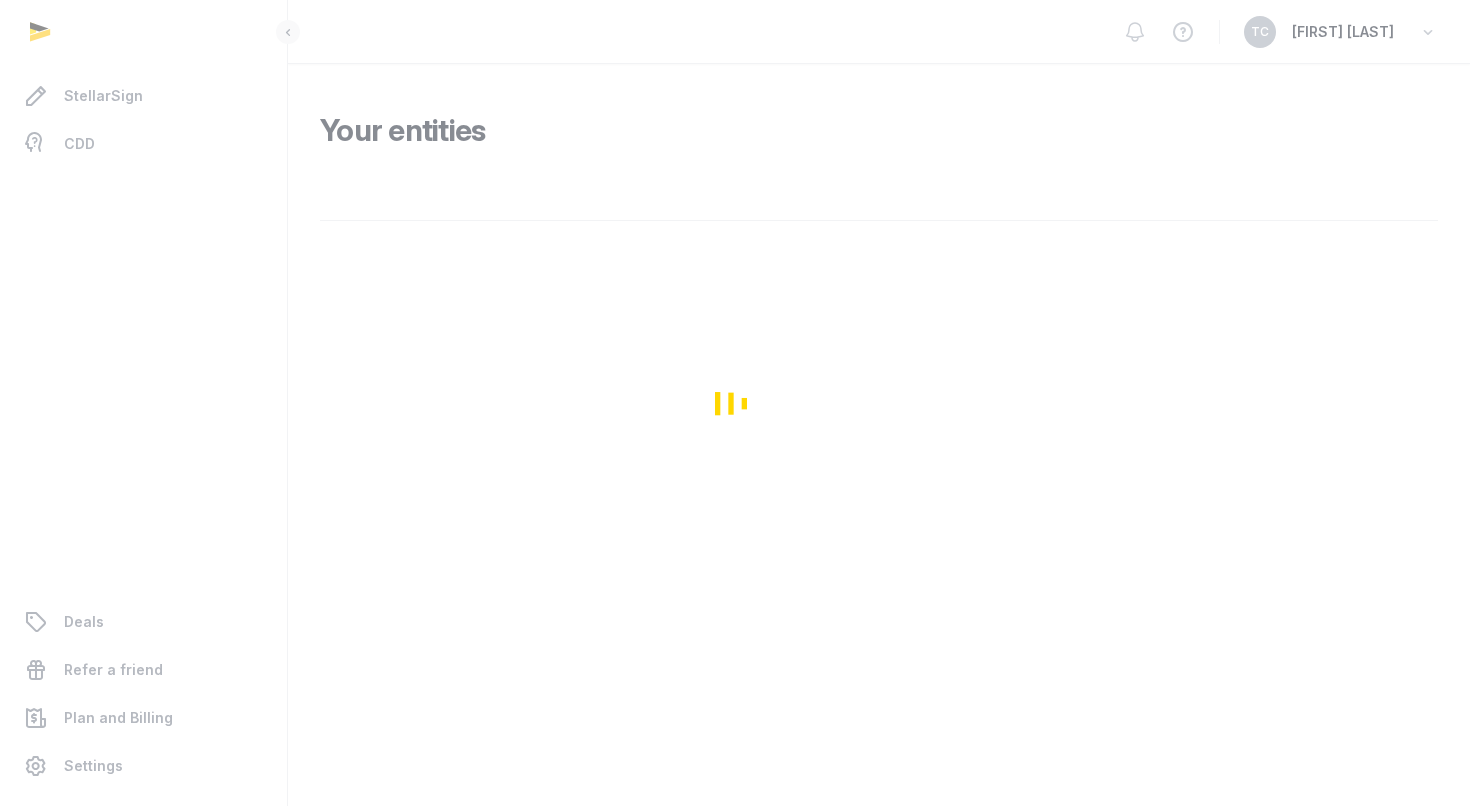 click at bounding box center [735, 403] 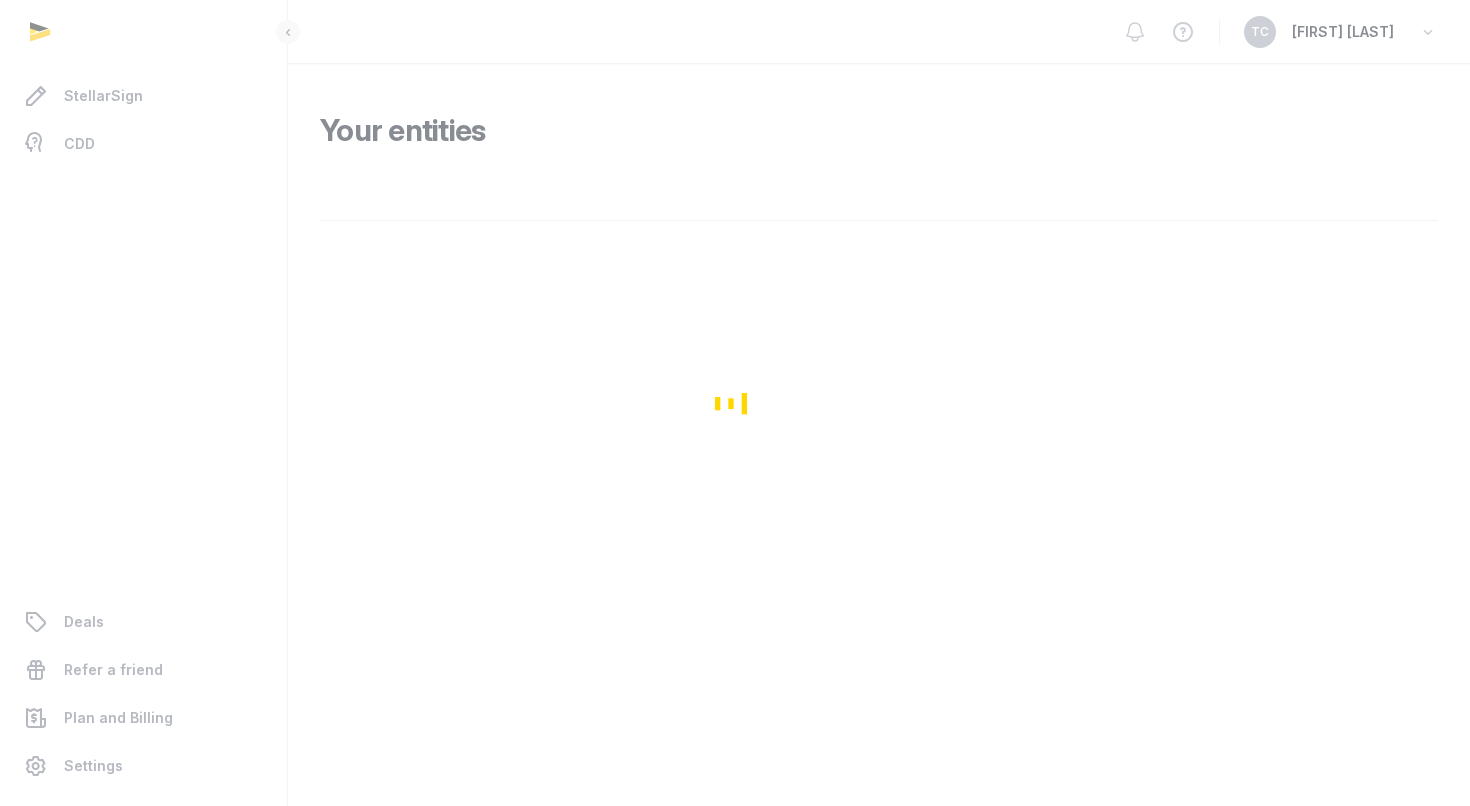 scroll, scrollTop: 0, scrollLeft: 0, axis: both 